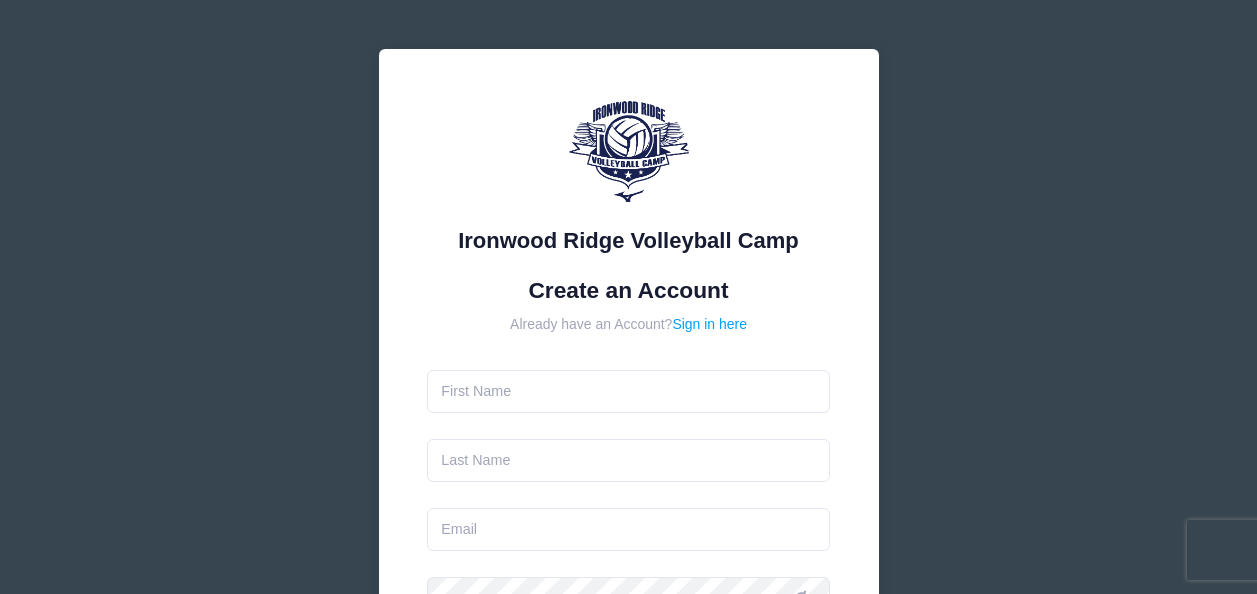 scroll, scrollTop: 0, scrollLeft: 0, axis: both 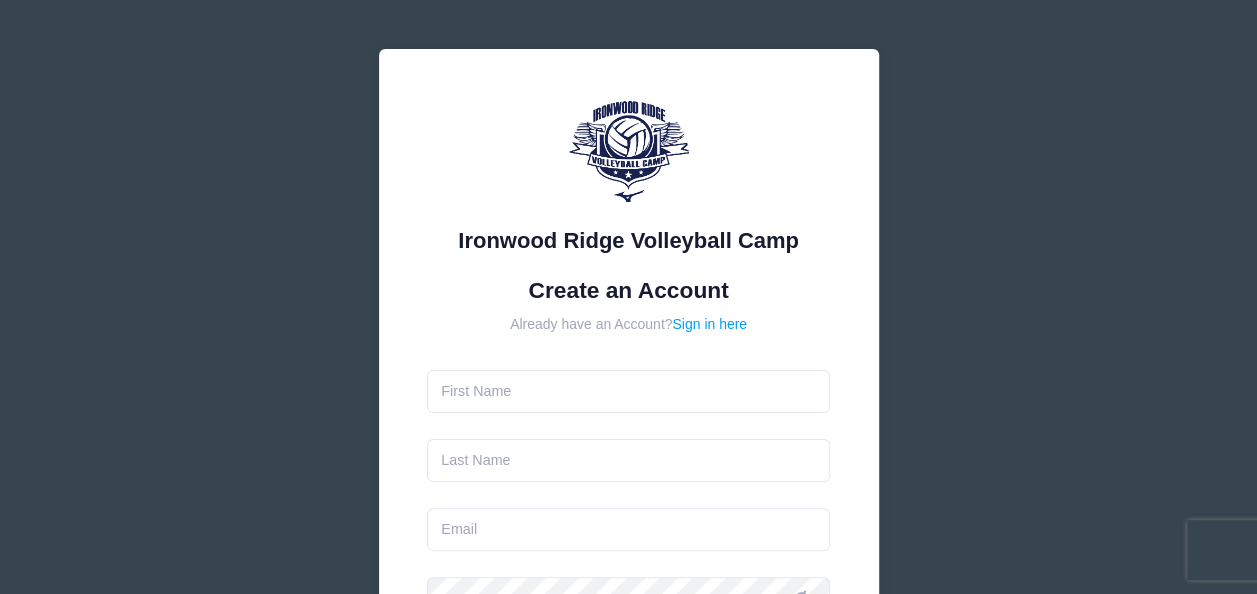 click at bounding box center (628, 391) 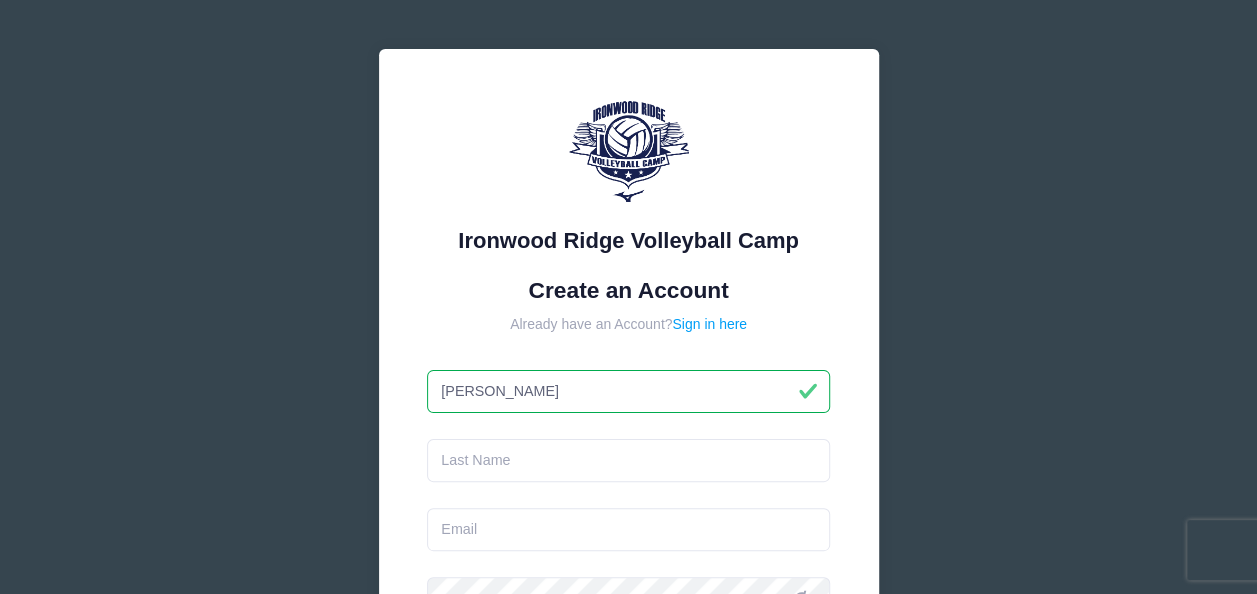 type on "[PERSON_NAME]" 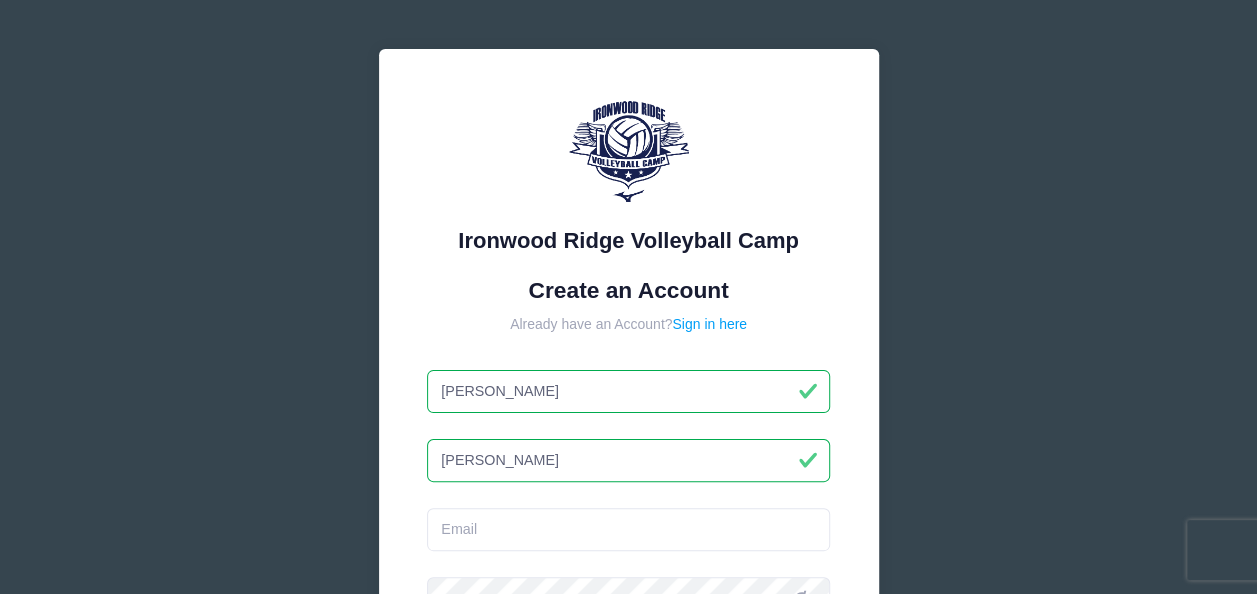 type on "[PERSON_NAME]" 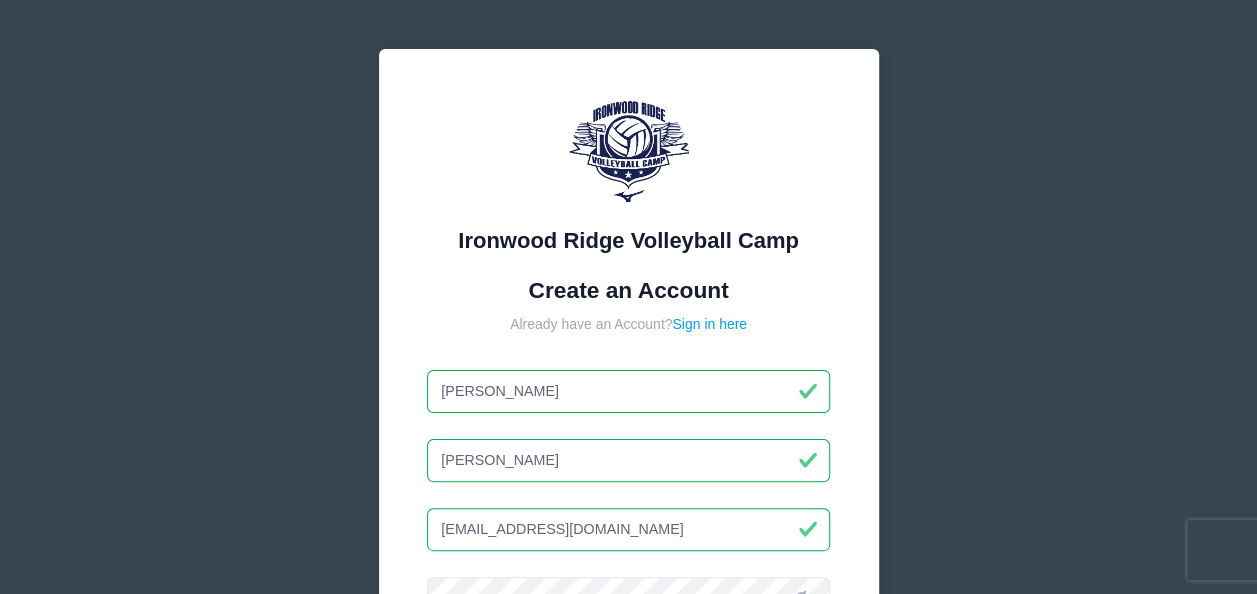 type on "[EMAIL_ADDRESS][DOMAIN_NAME]" 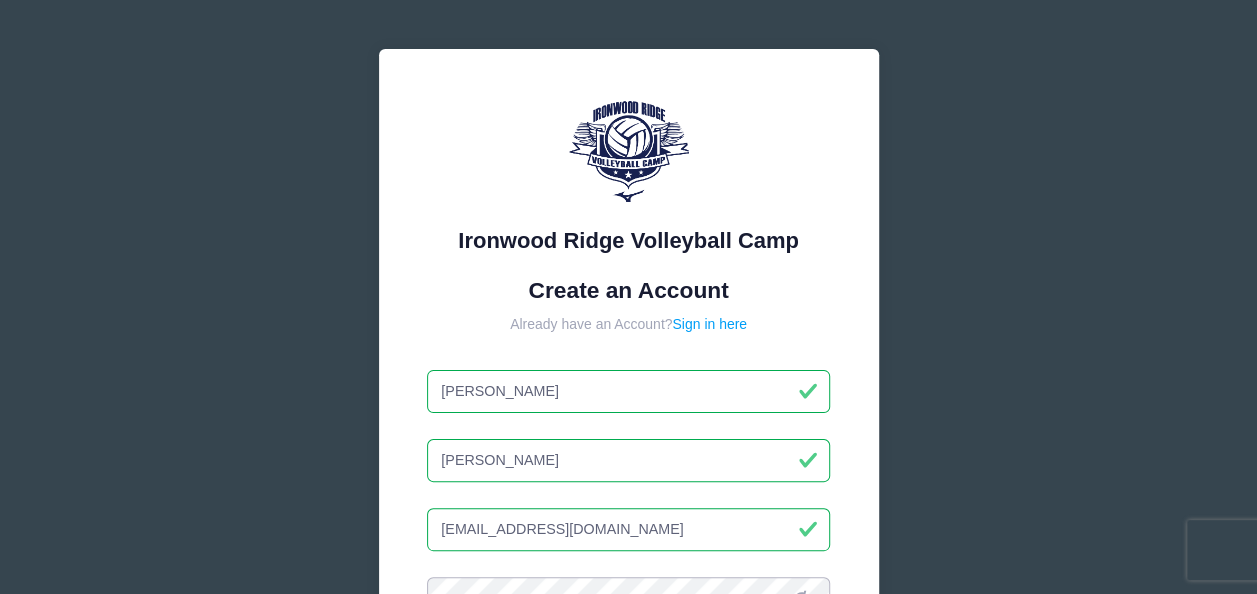 scroll, scrollTop: 23, scrollLeft: 0, axis: vertical 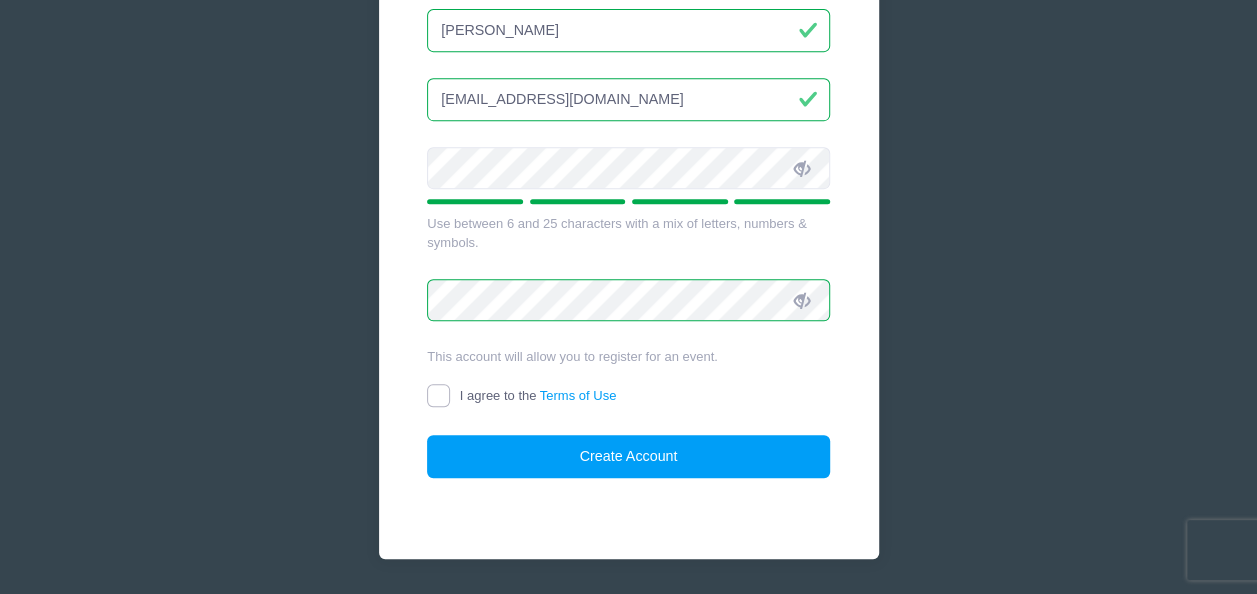 click on "I agree to the
Terms of Use" at bounding box center (438, 395) 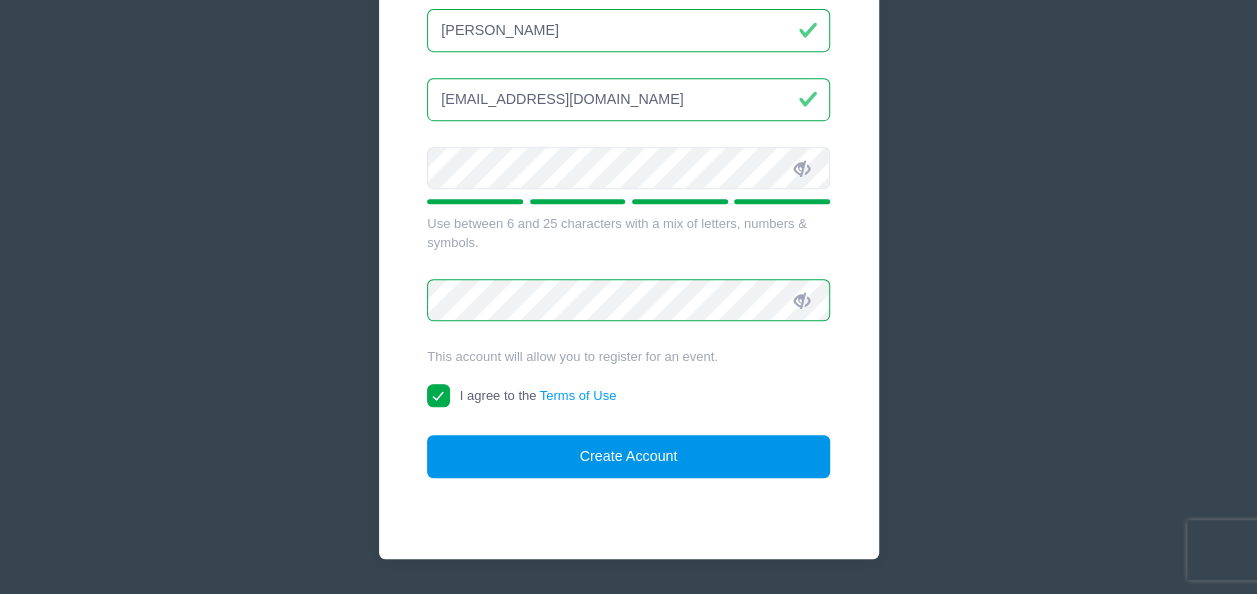 click on "Create Account" at bounding box center [628, 456] 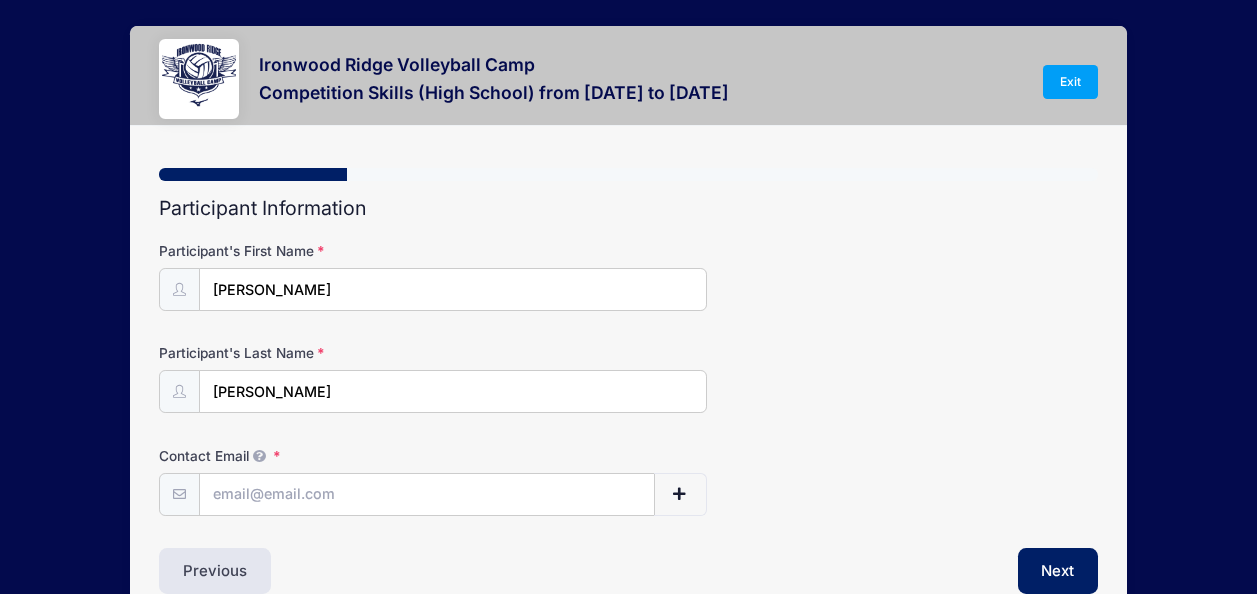 scroll, scrollTop: 0, scrollLeft: 0, axis: both 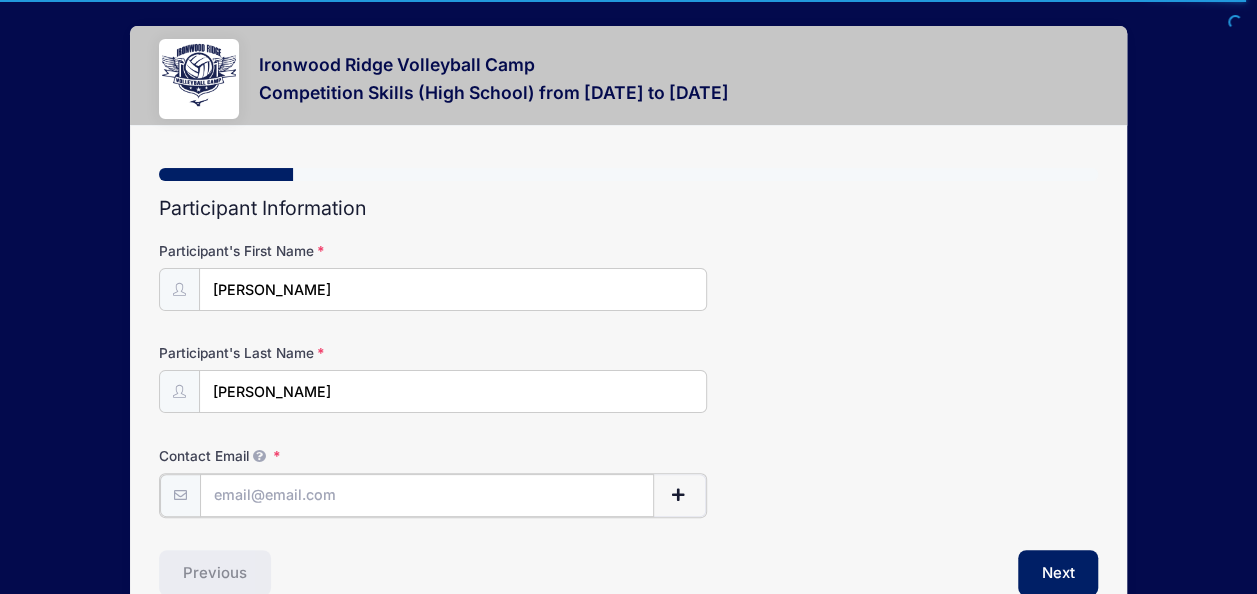 click on "Contact Email" at bounding box center (427, 495) 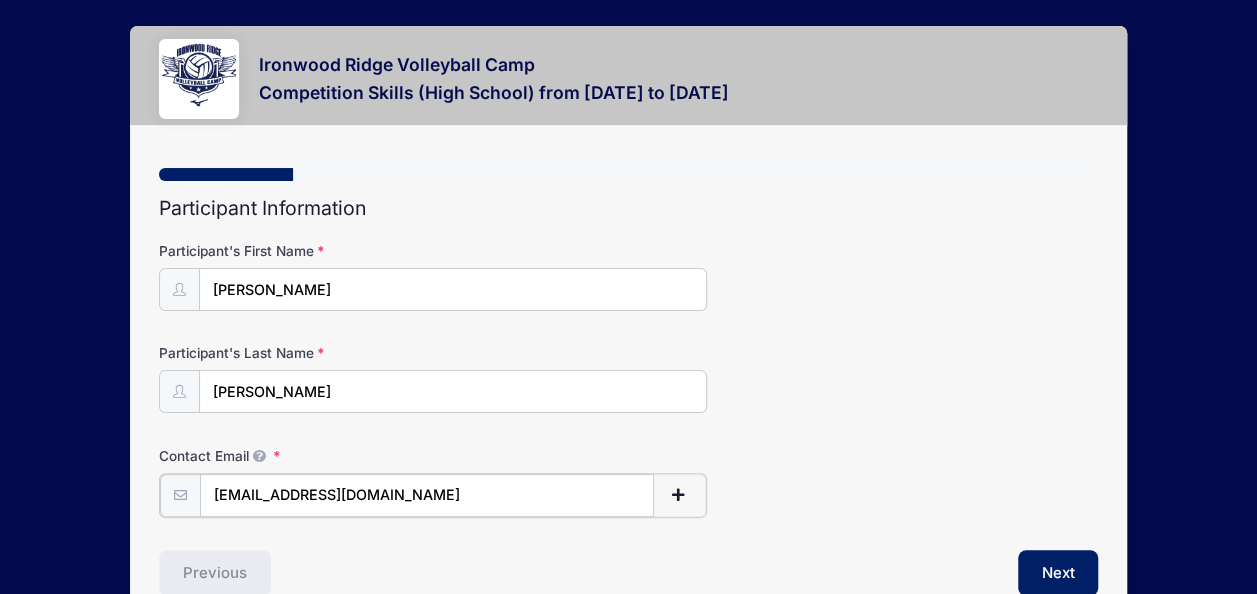 type on "[EMAIL_ADDRESS][DOMAIN_NAME]" 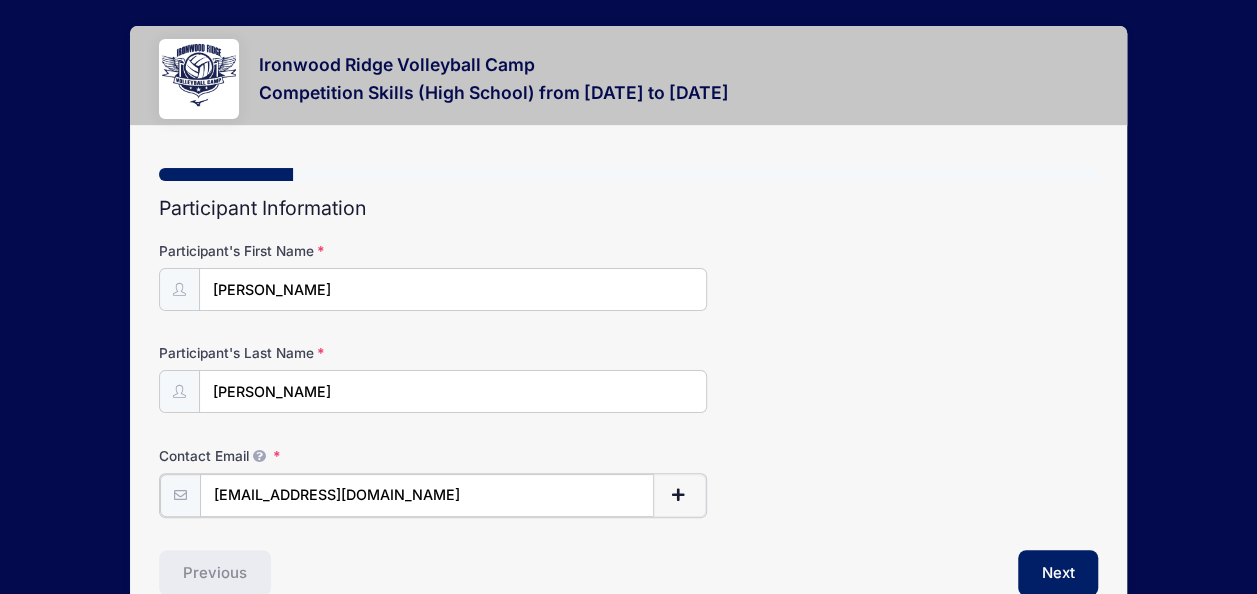 type 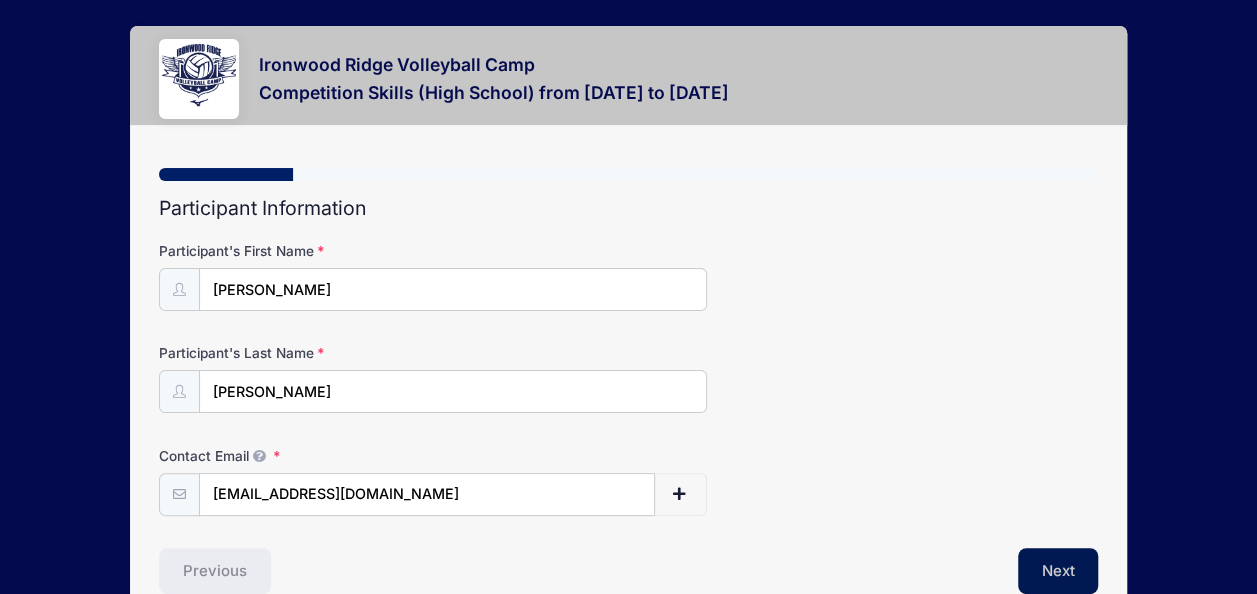click on "Next" at bounding box center (1058, 571) 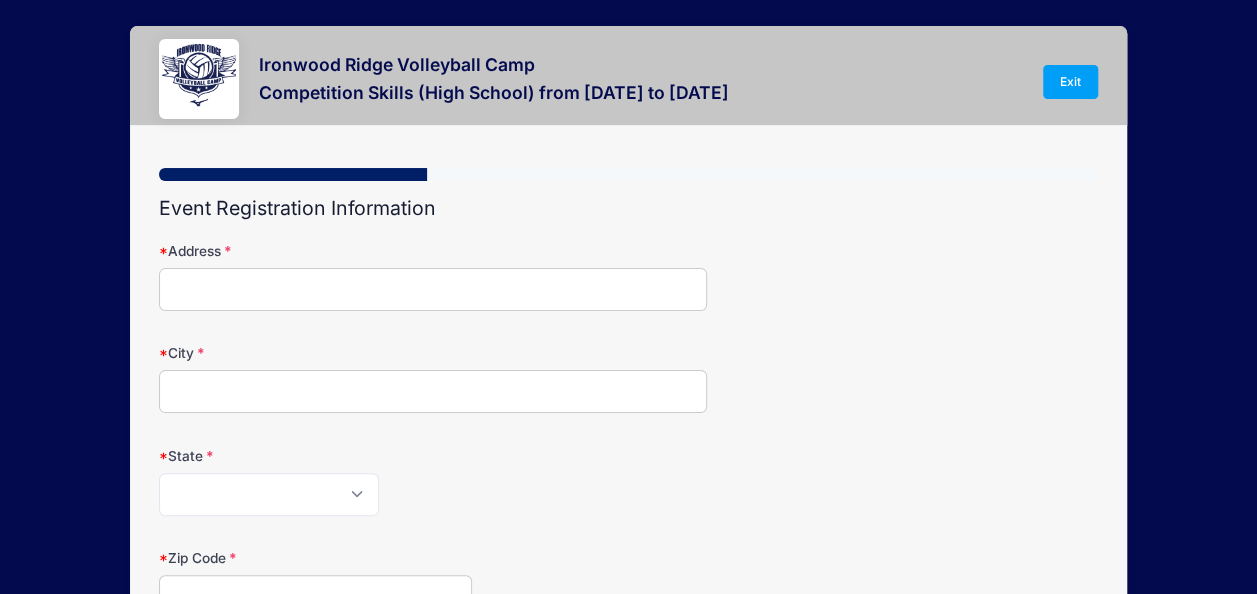 click on "Address" at bounding box center (433, 289) 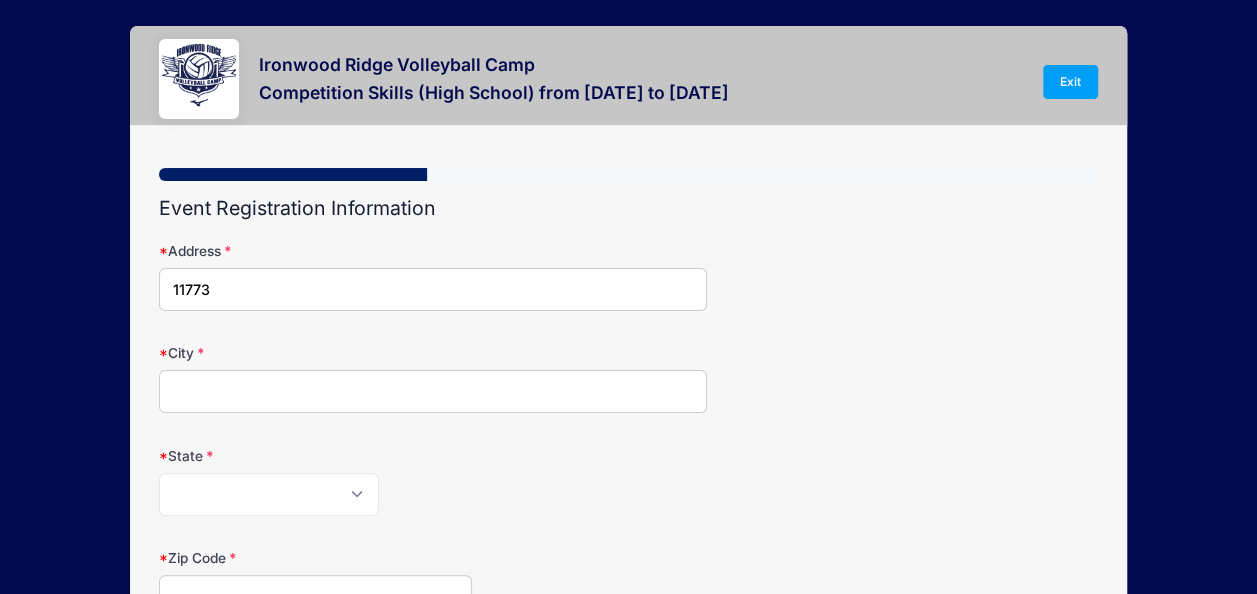 click on "11773" at bounding box center [433, 289] 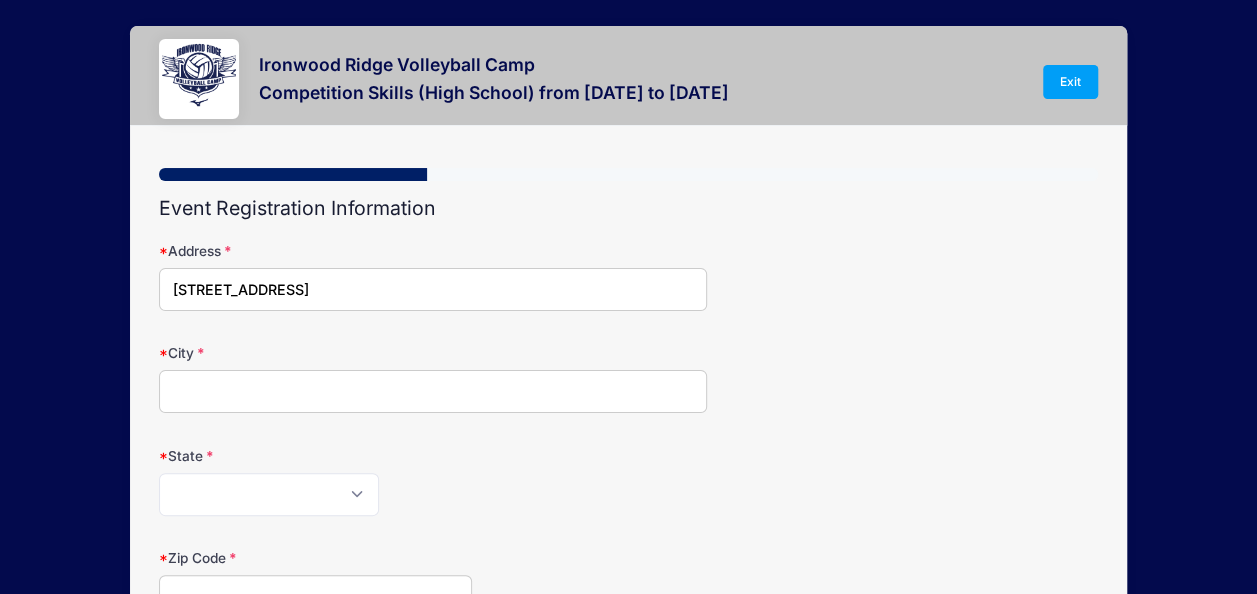 type on "11773 N Copper Butte Drive" 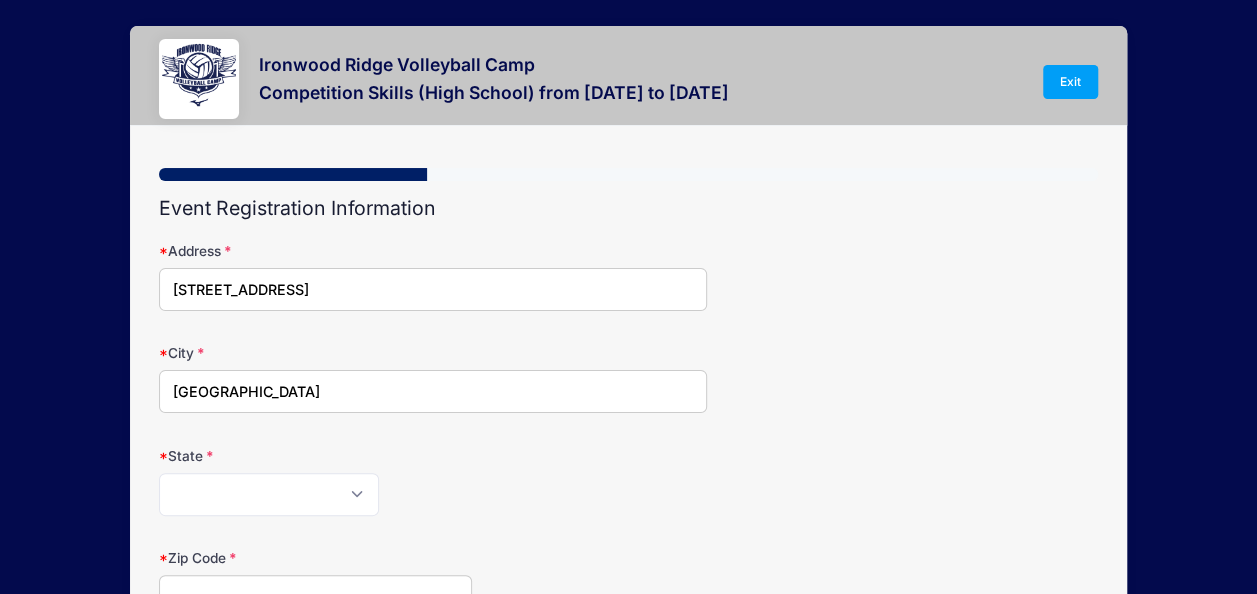 type on "Oro Valley" 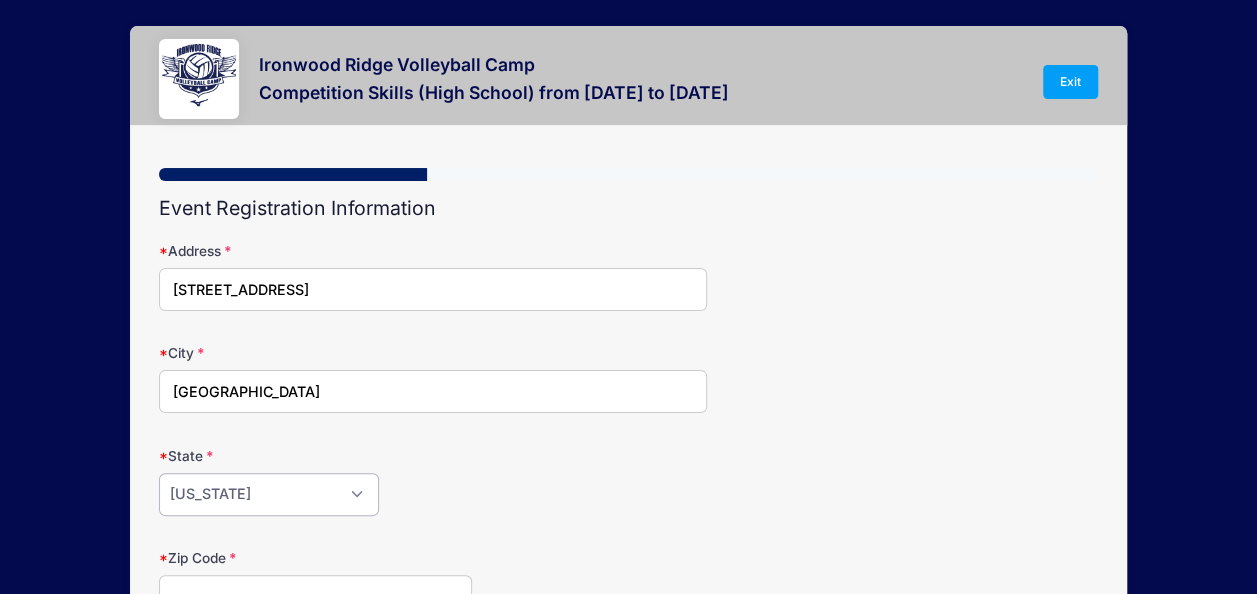 select on "AZ" 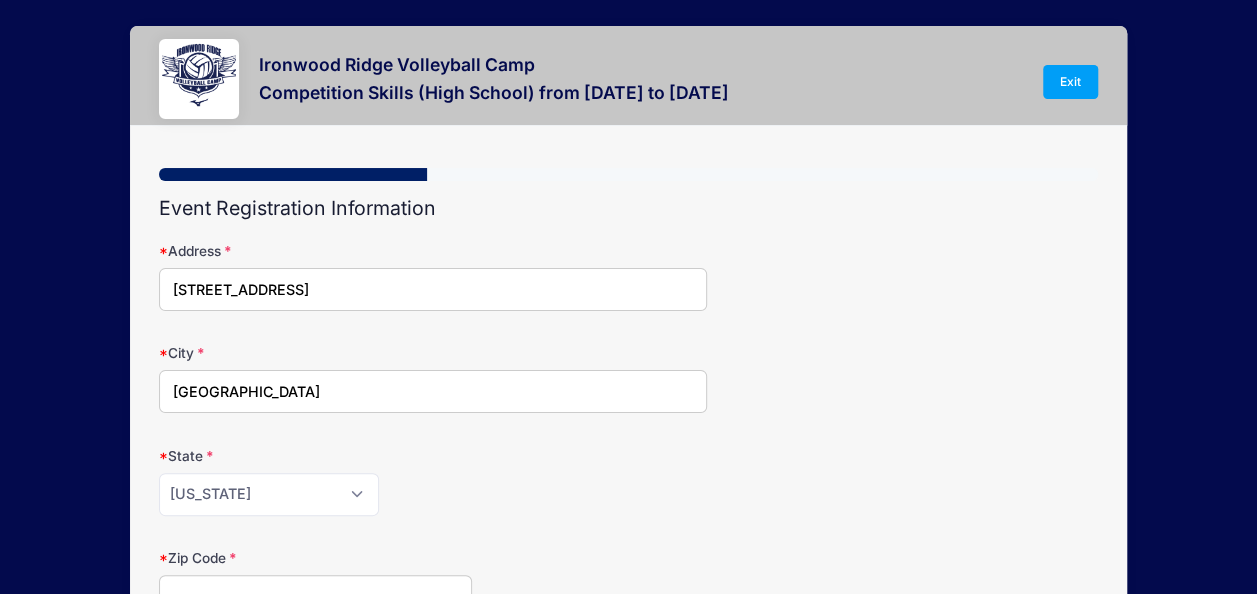 scroll, scrollTop: 21, scrollLeft: 0, axis: vertical 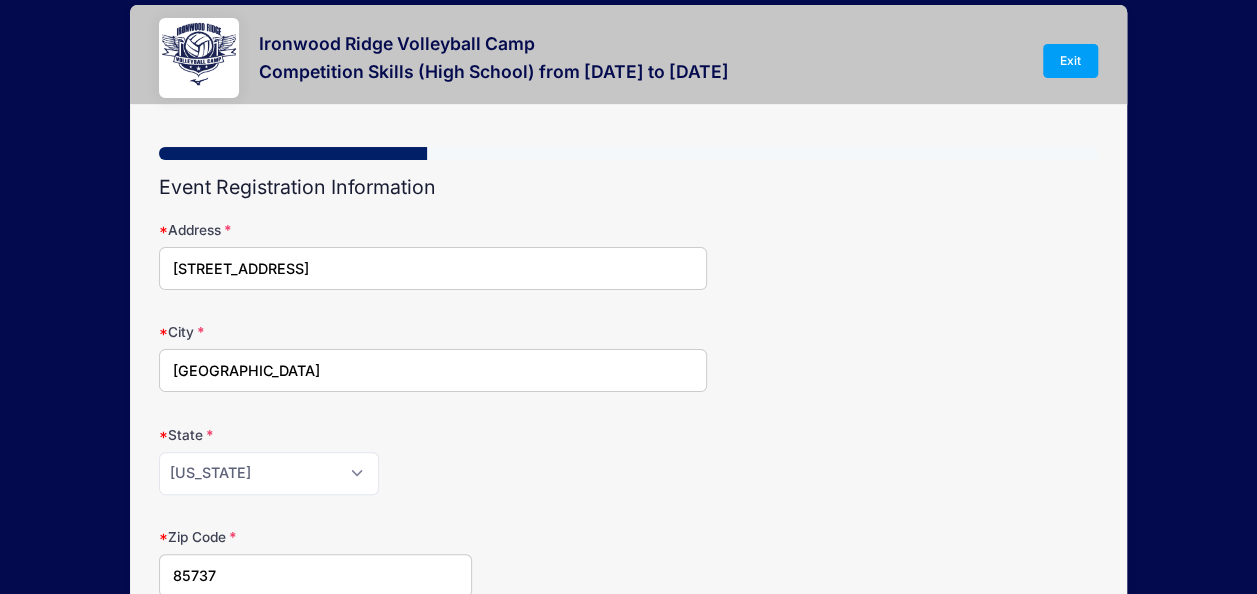 type on "85737" 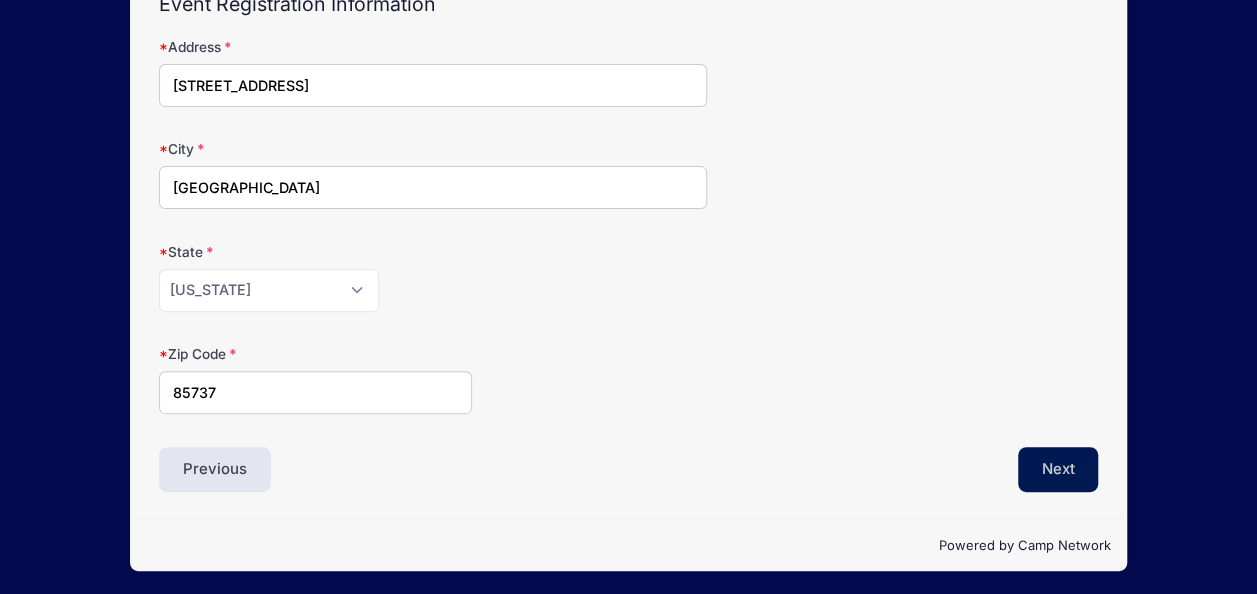 type 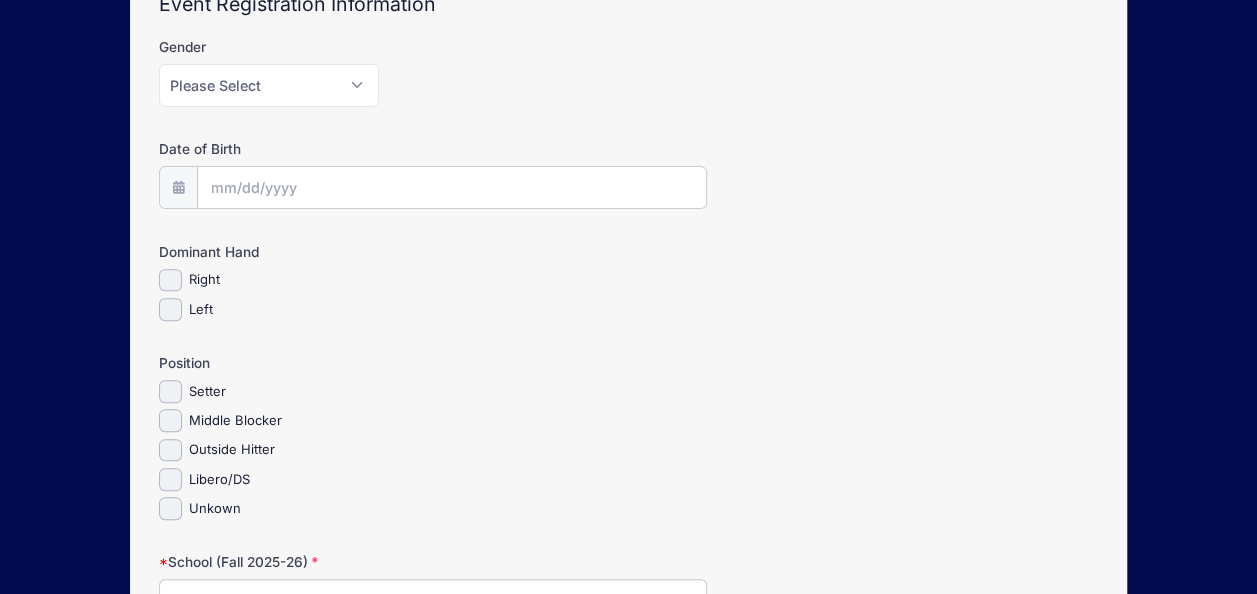 scroll, scrollTop: 122, scrollLeft: 0, axis: vertical 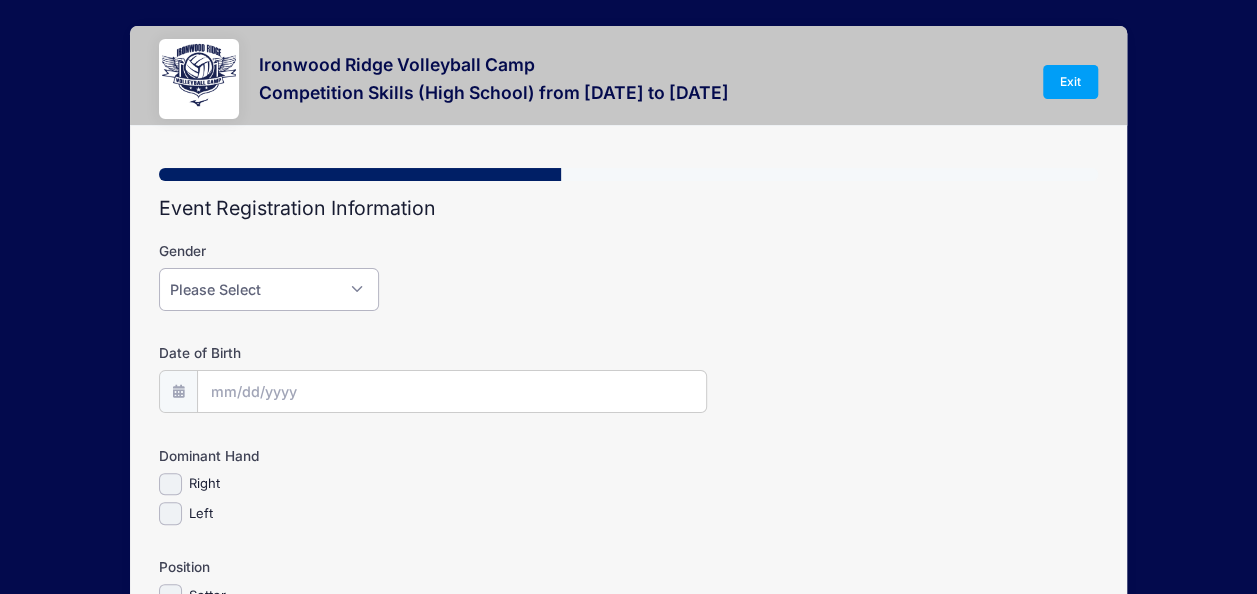 click on "Please Select Female
Male" at bounding box center (269, 289) 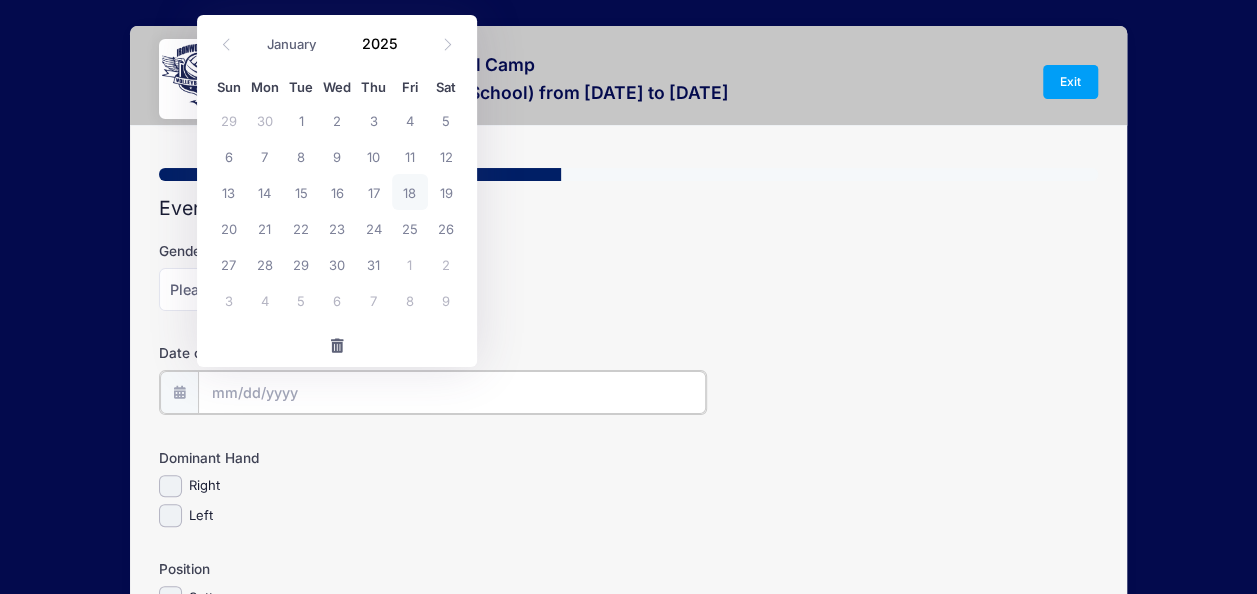 click on "Date of Birth" at bounding box center (452, 392) 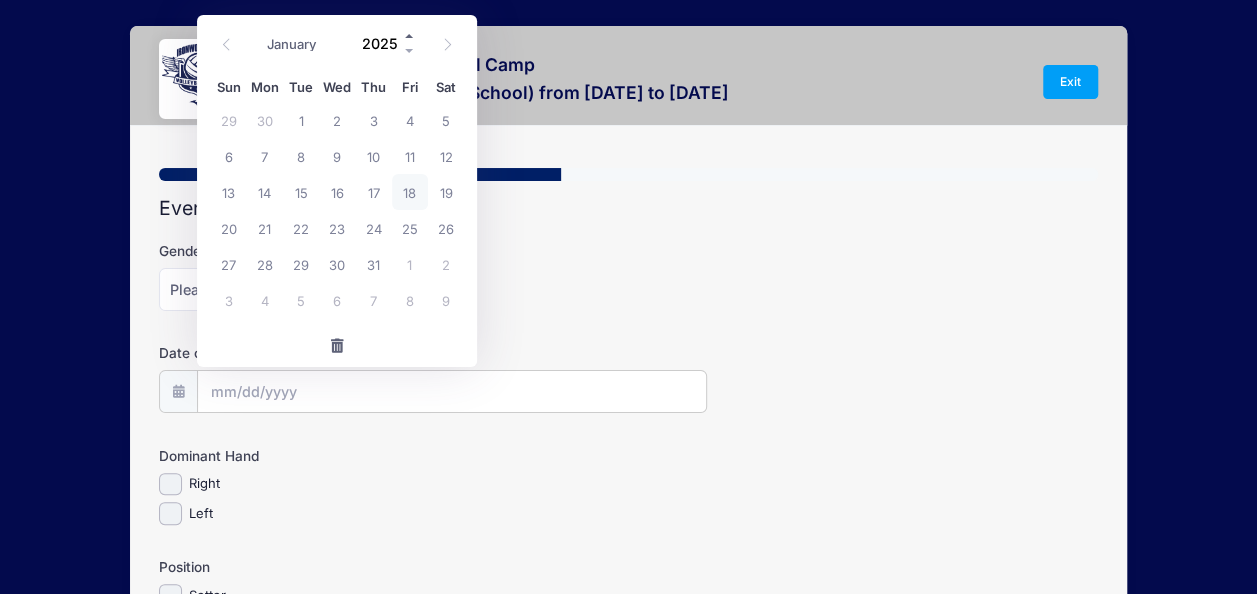 click at bounding box center [410, 36] 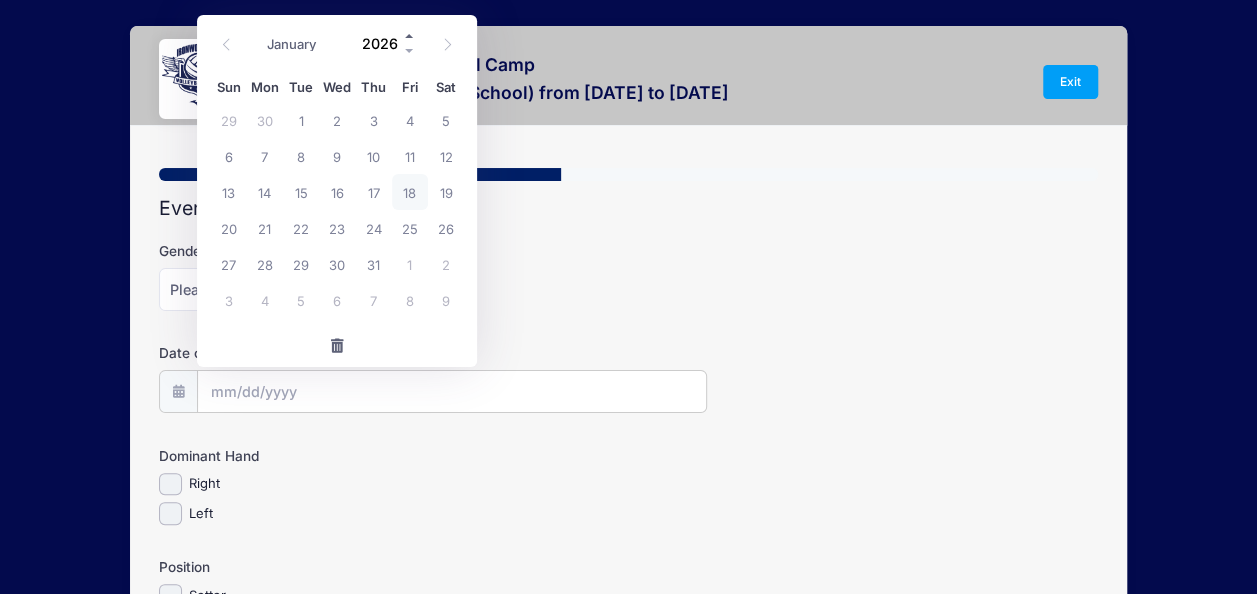 click at bounding box center (410, 36) 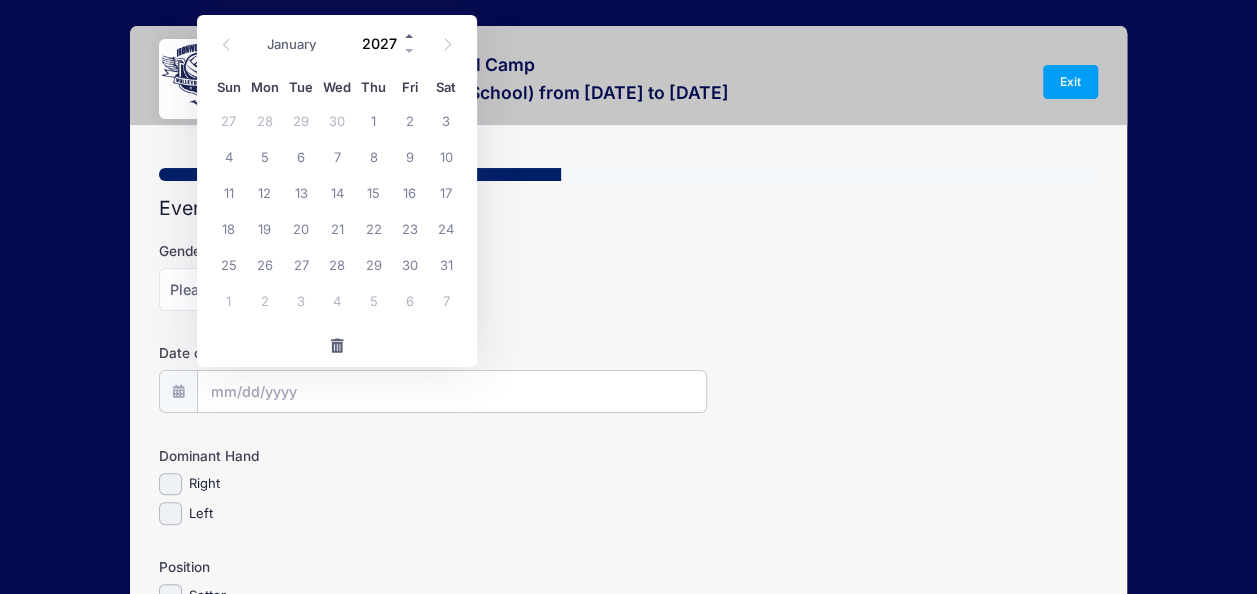 click at bounding box center [410, 36] 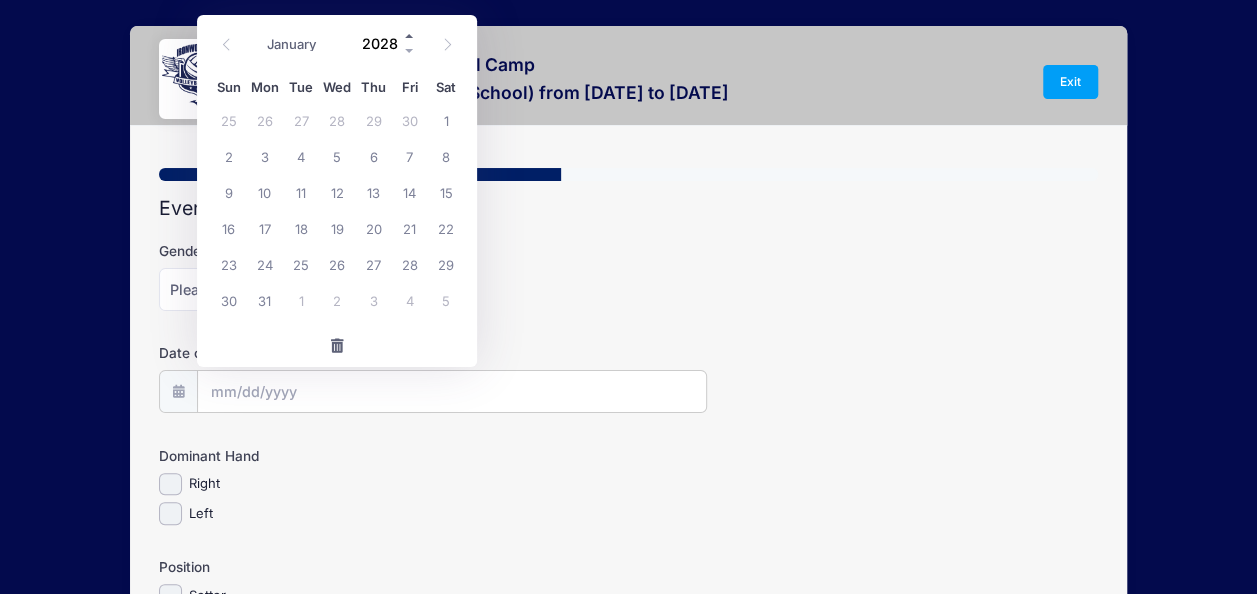 click at bounding box center (410, 36) 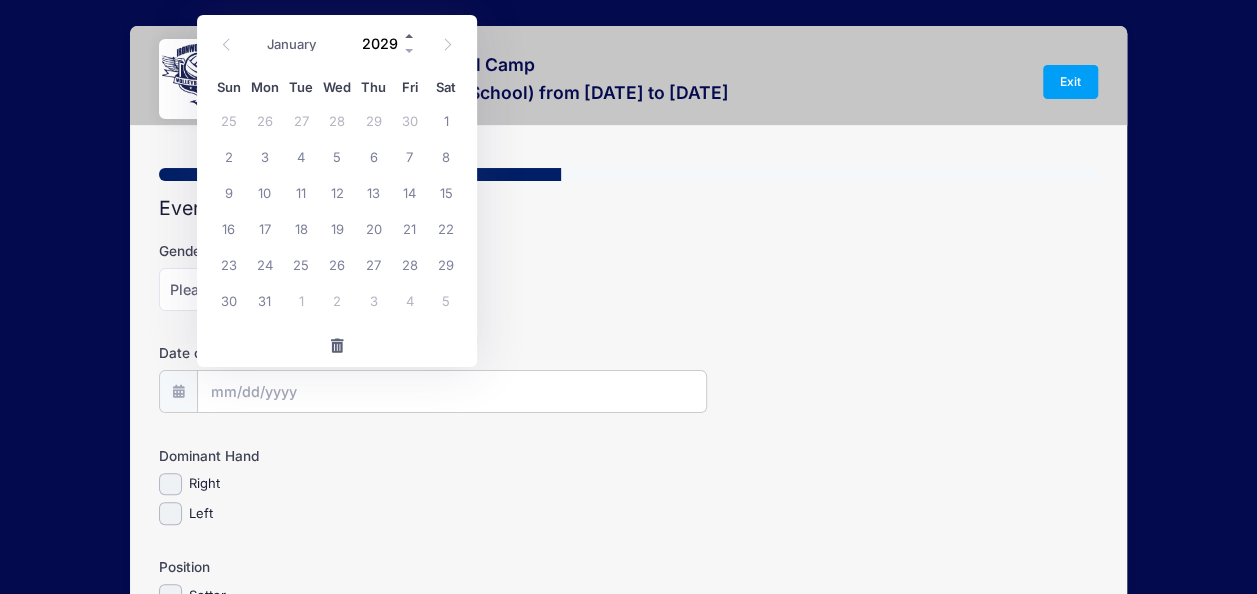 click at bounding box center [410, 36] 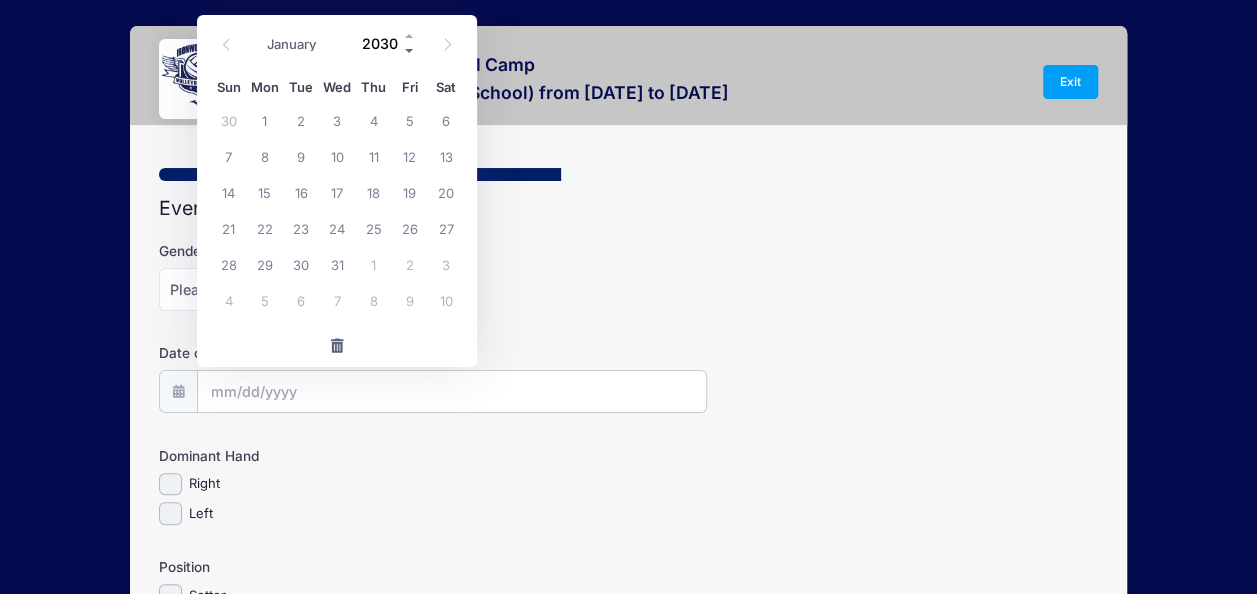 drag, startPoint x: 406, startPoint y: 40, endPoint x: 416, endPoint y: 51, distance: 14.866069 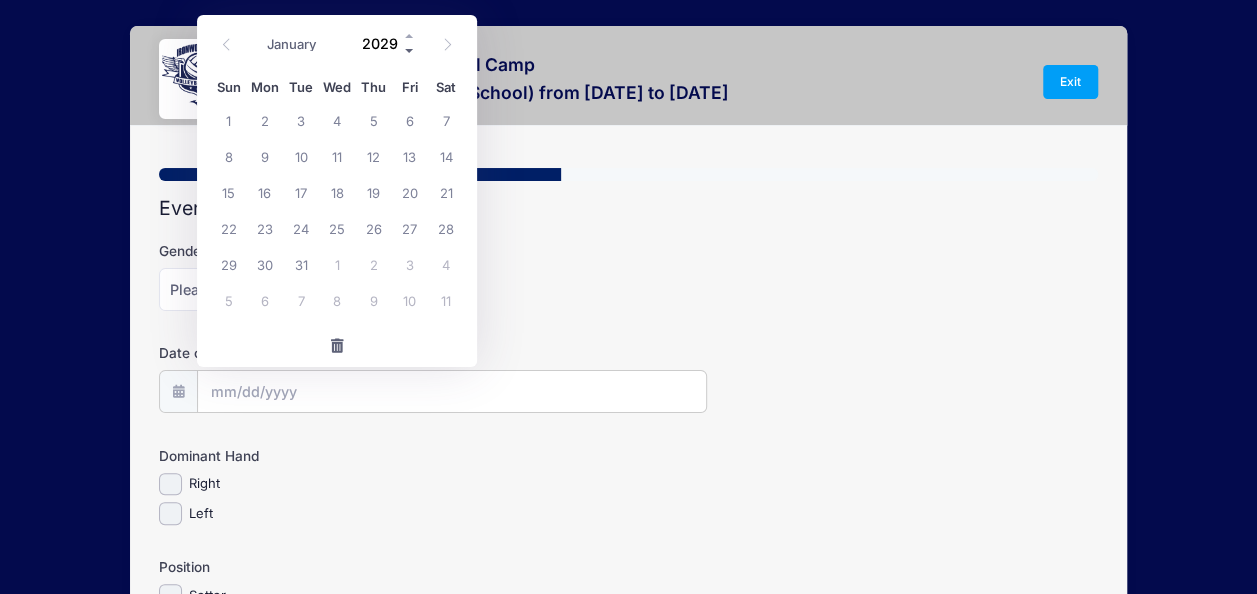 click at bounding box center (410, 51) 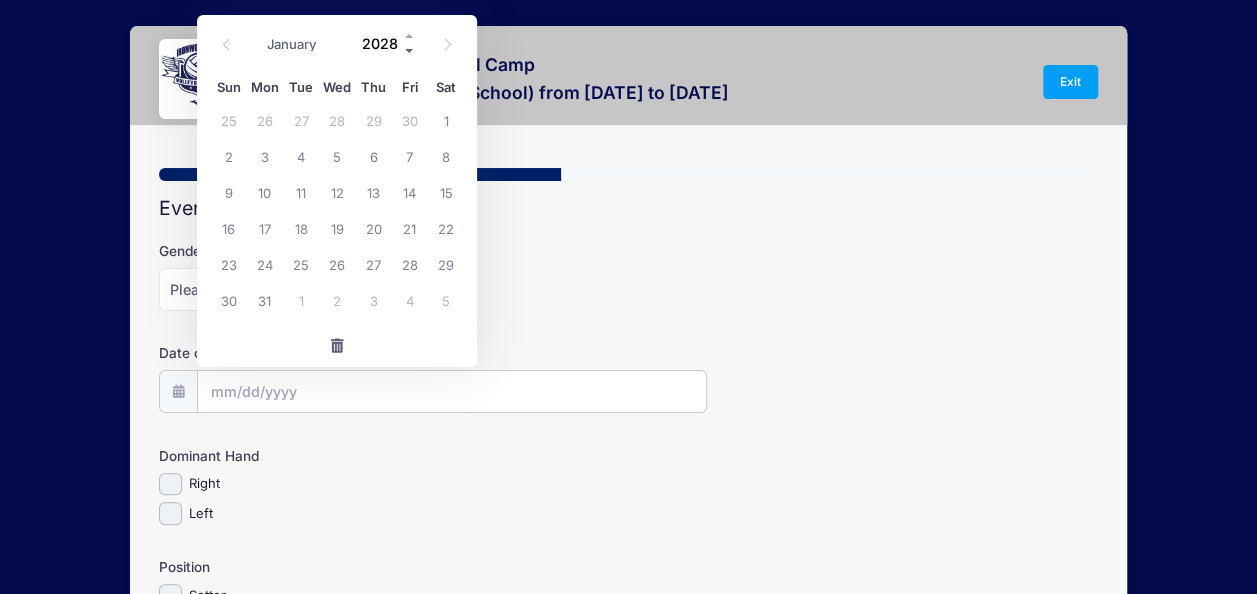 click at bounding box center (410, 51) 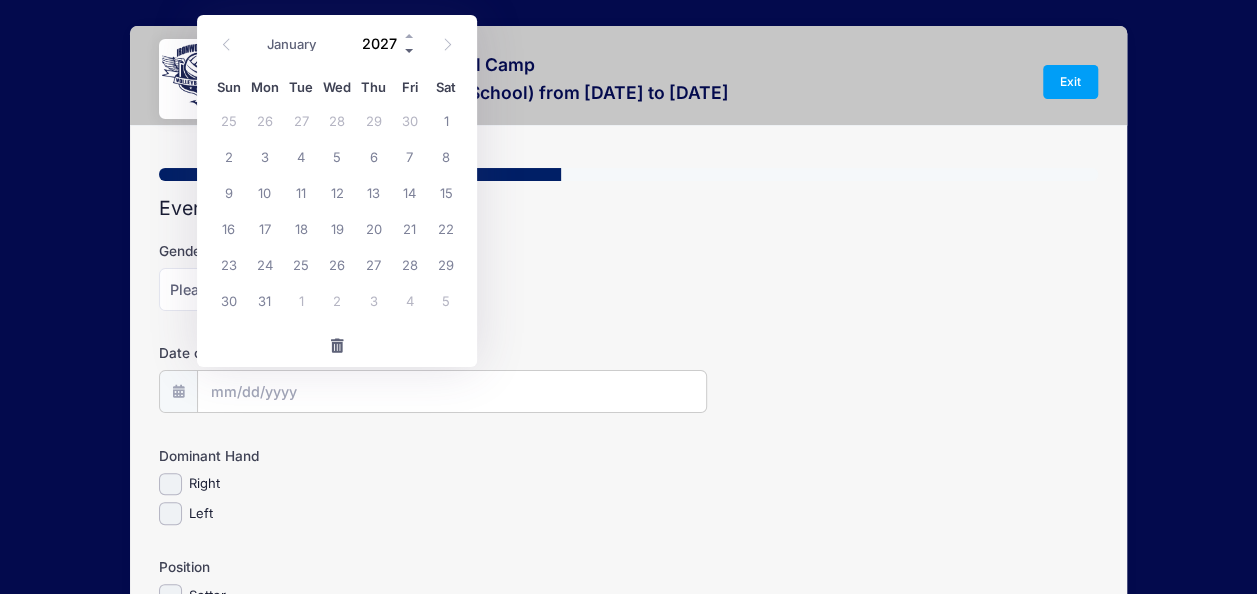 click at bounding box center (410, 51) 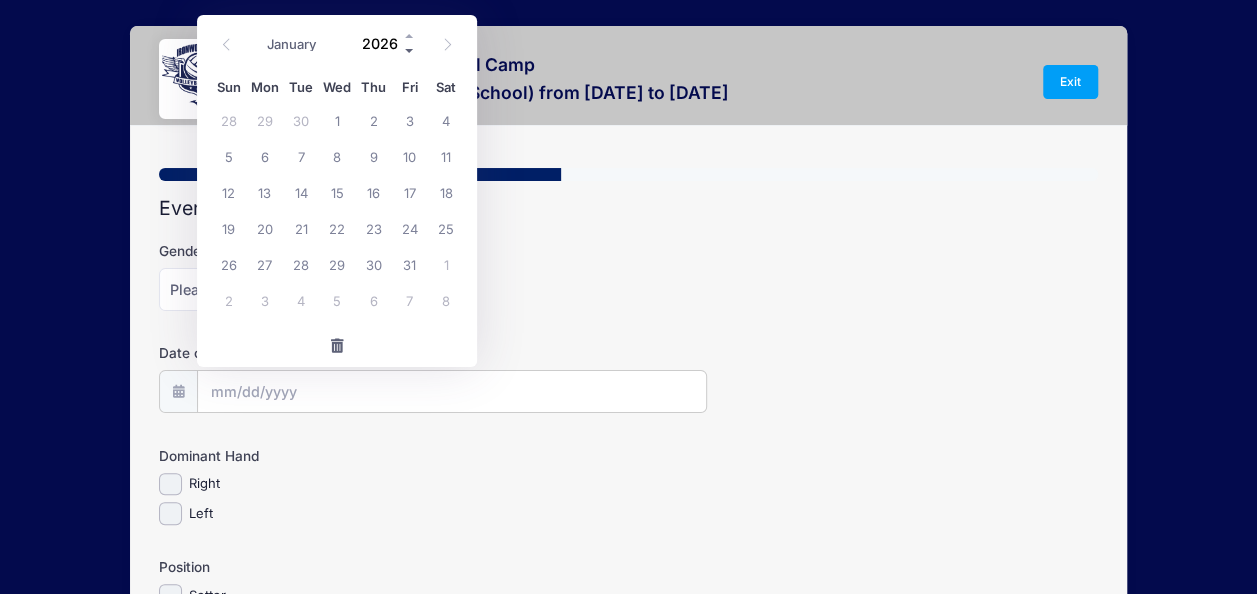 click at bounding box center [410, 51] 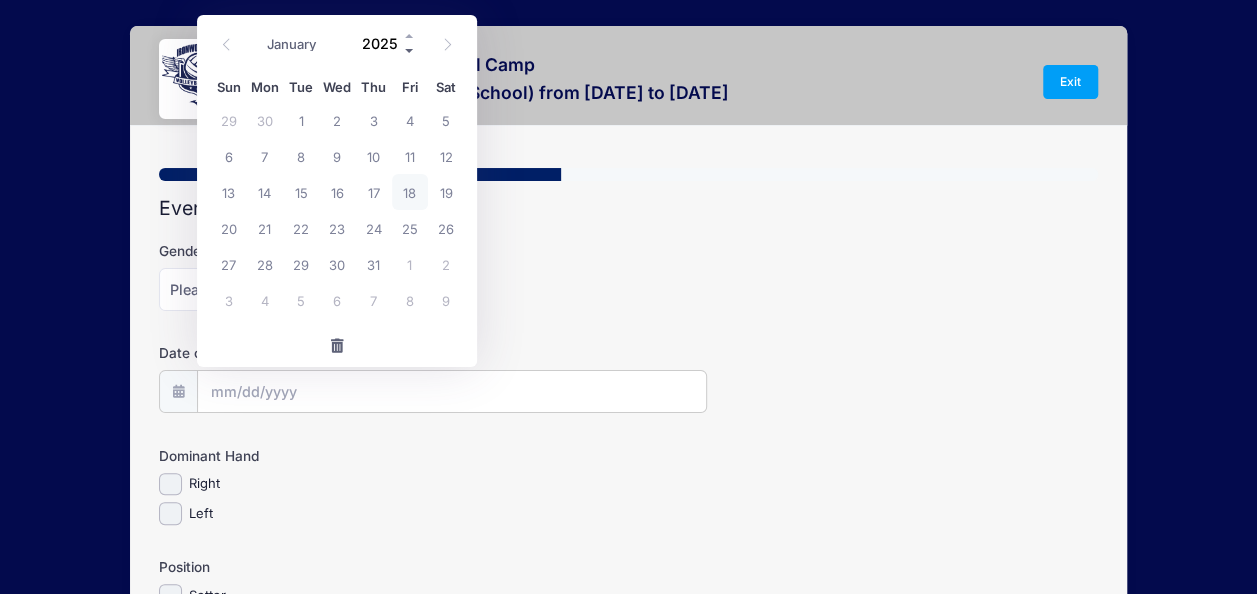 click at bounding box center [410, 51] 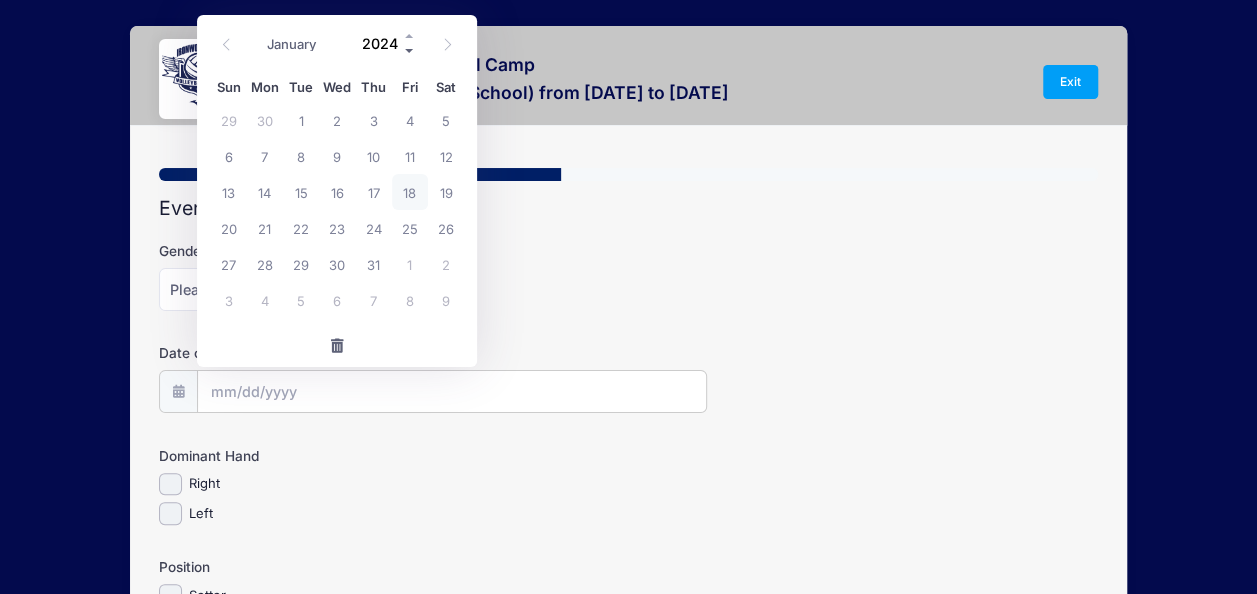 click at bounding box center (410, 51) 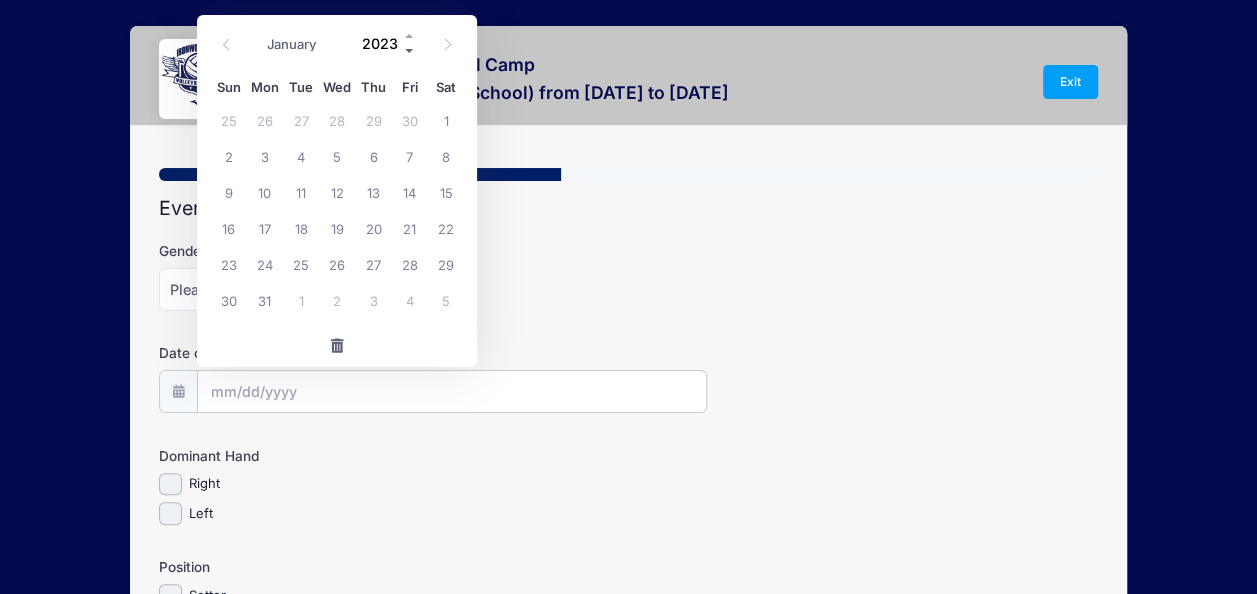 click at bounding box center [410, 51] 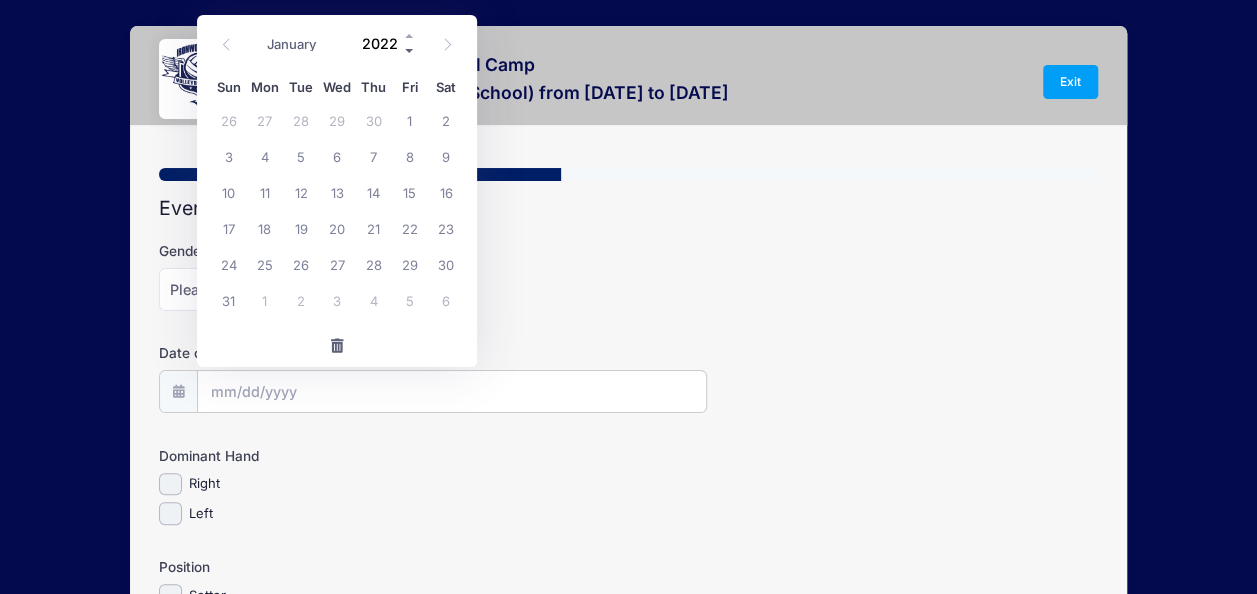 click at bounding box center [410, 51] 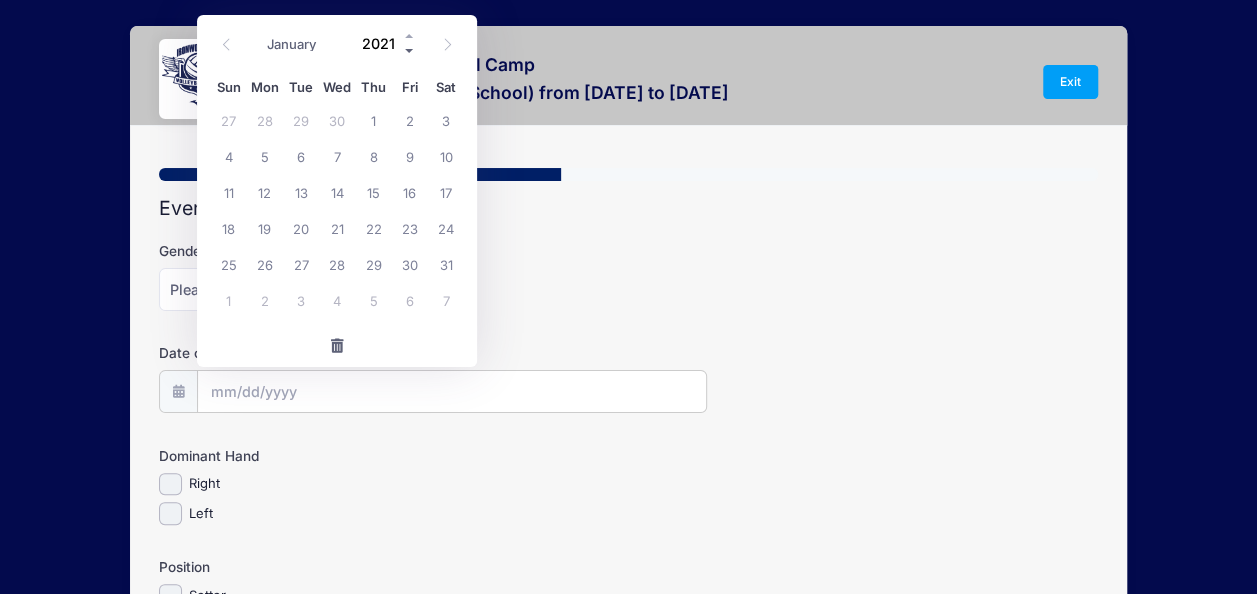 click at bounding box center [410, 51] 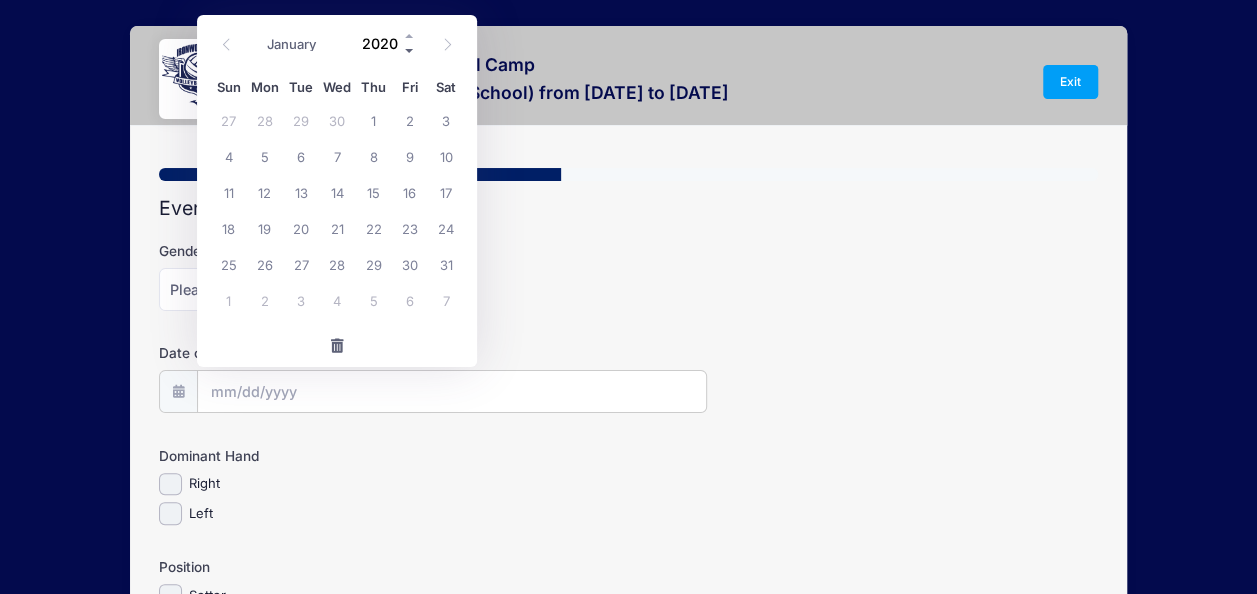 click at bounding box center (410, 51) 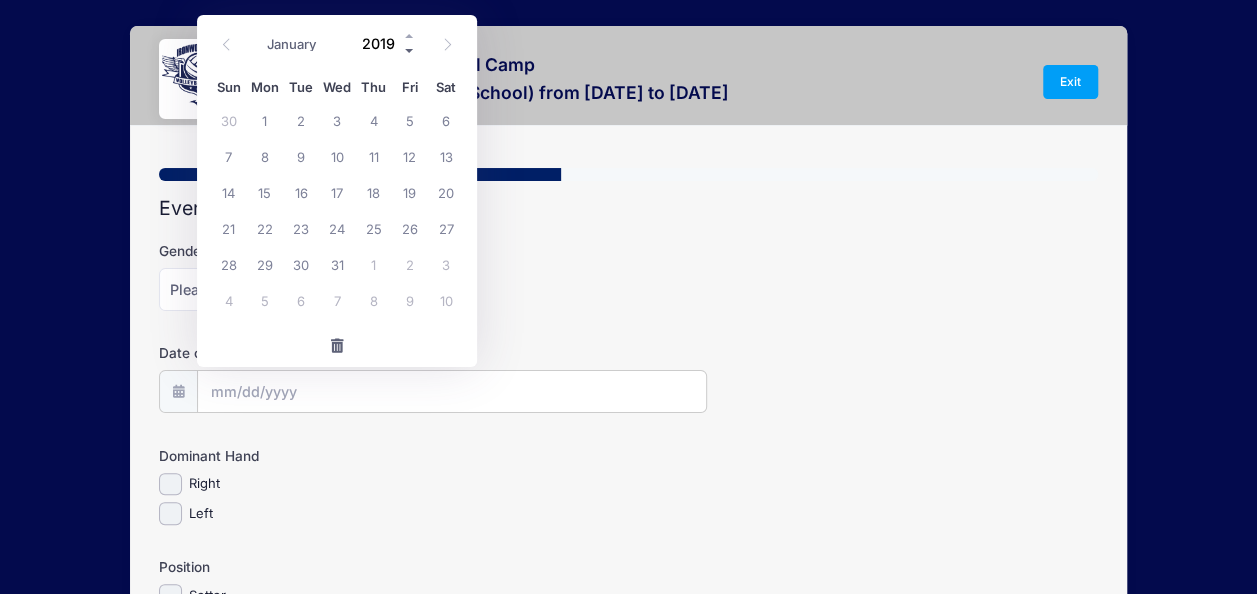 click at bounding box center (410, 51) 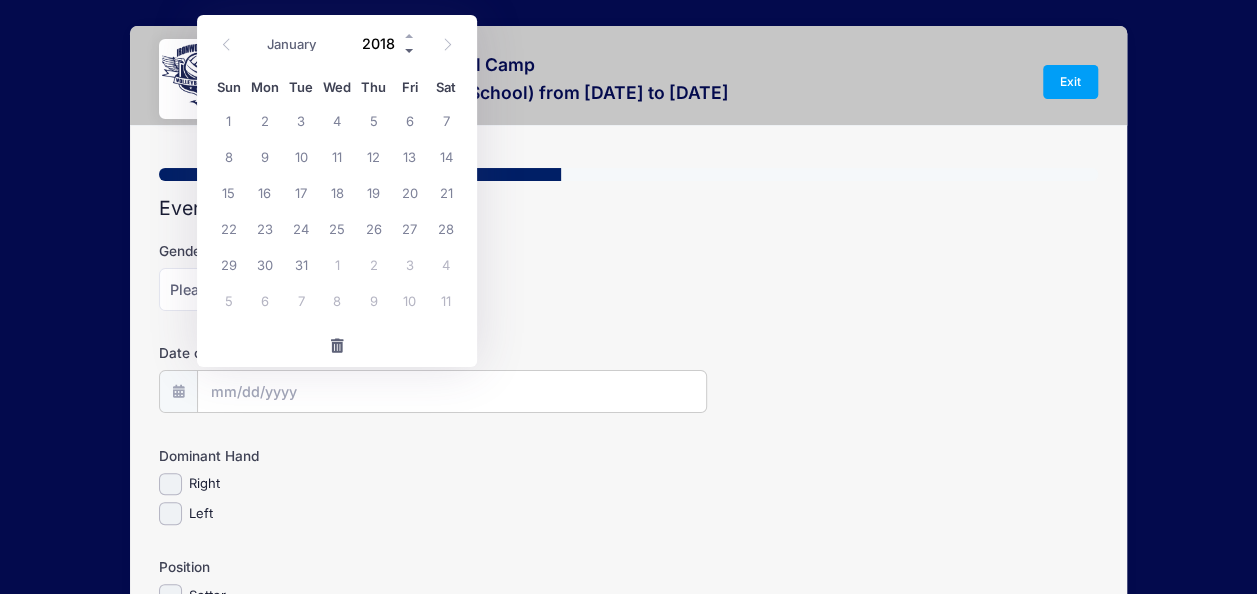 click at bounding box center (410, 51) 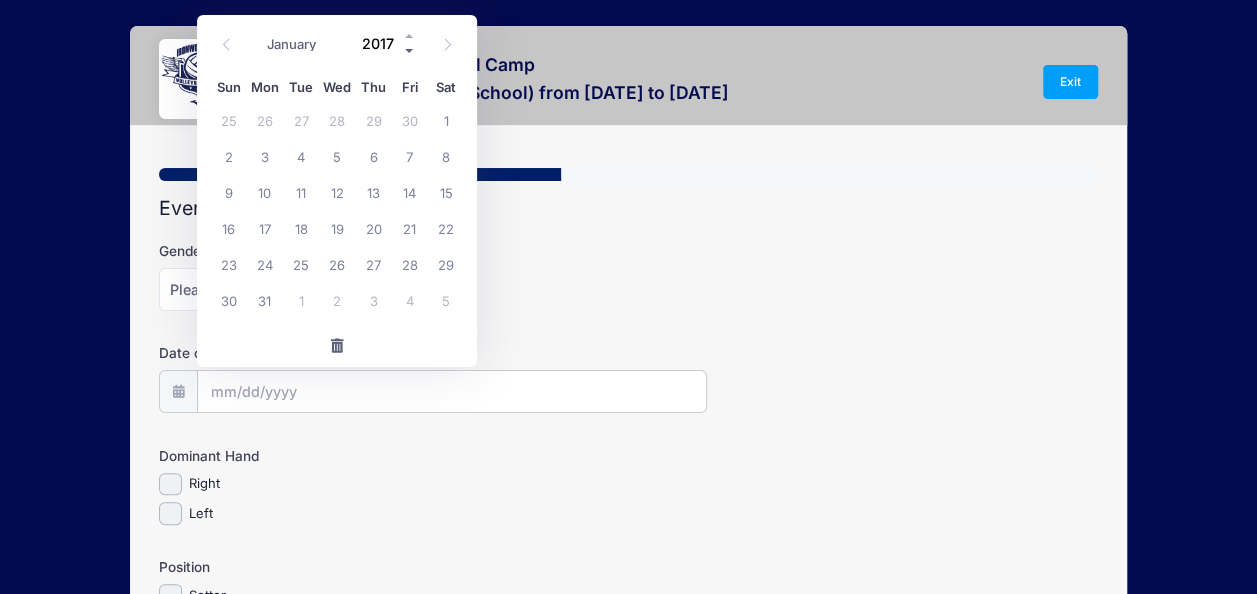 click at bounding box center [410, 51] 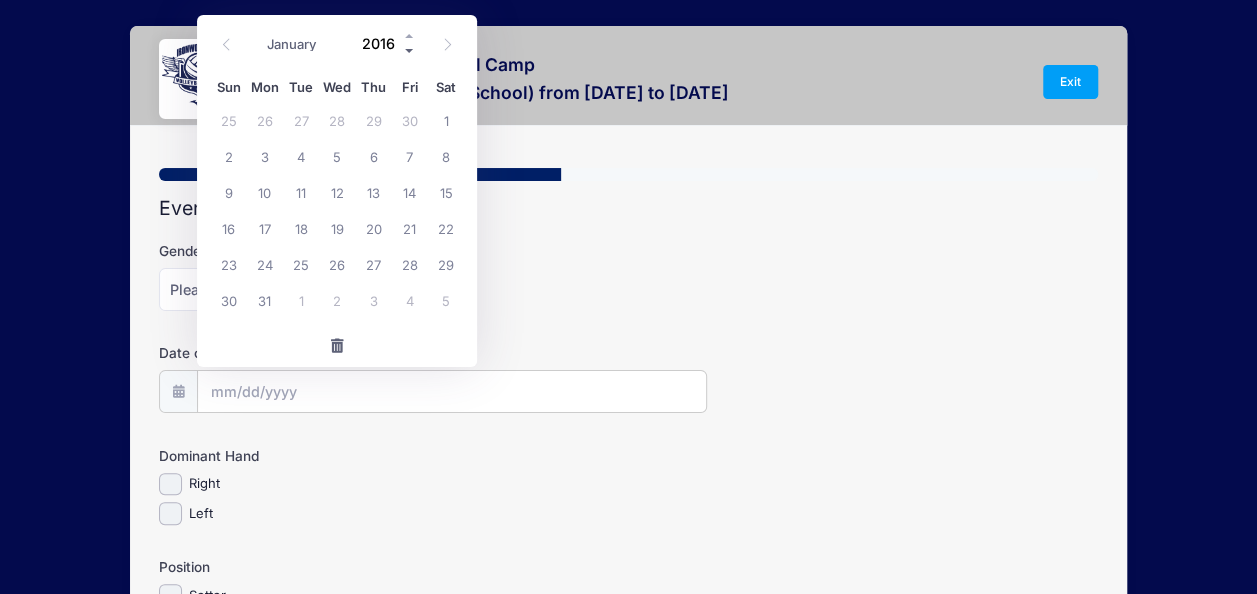 click at bounding box center (410, 51) 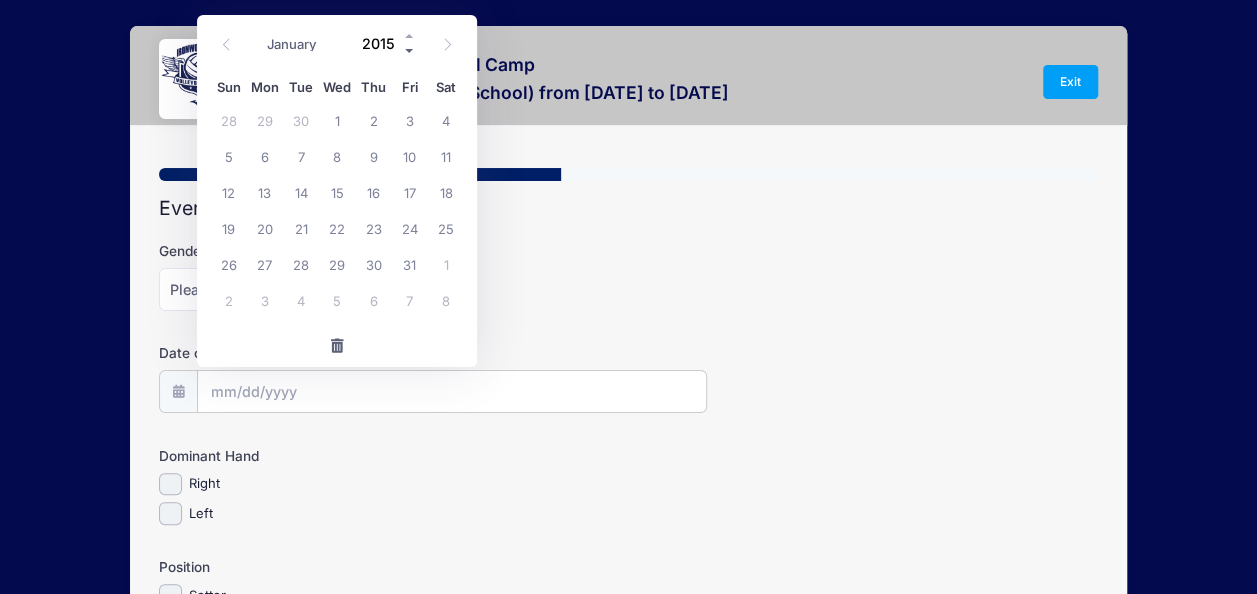 click at bounding box center [410, 51] 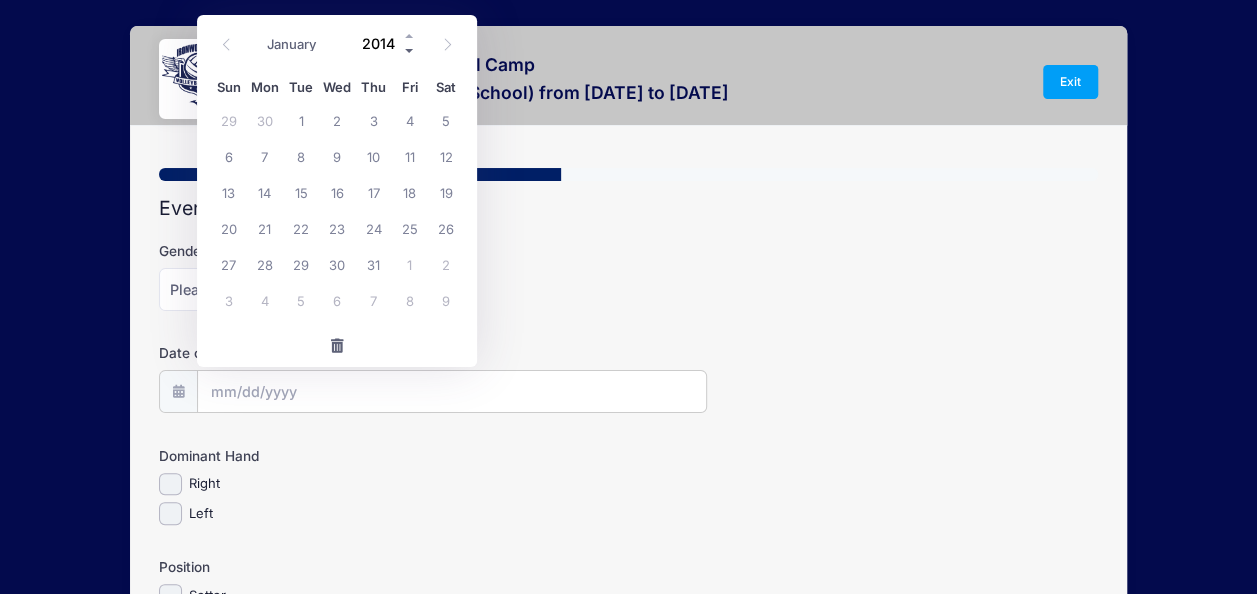 click at bounding box center (410, 51) 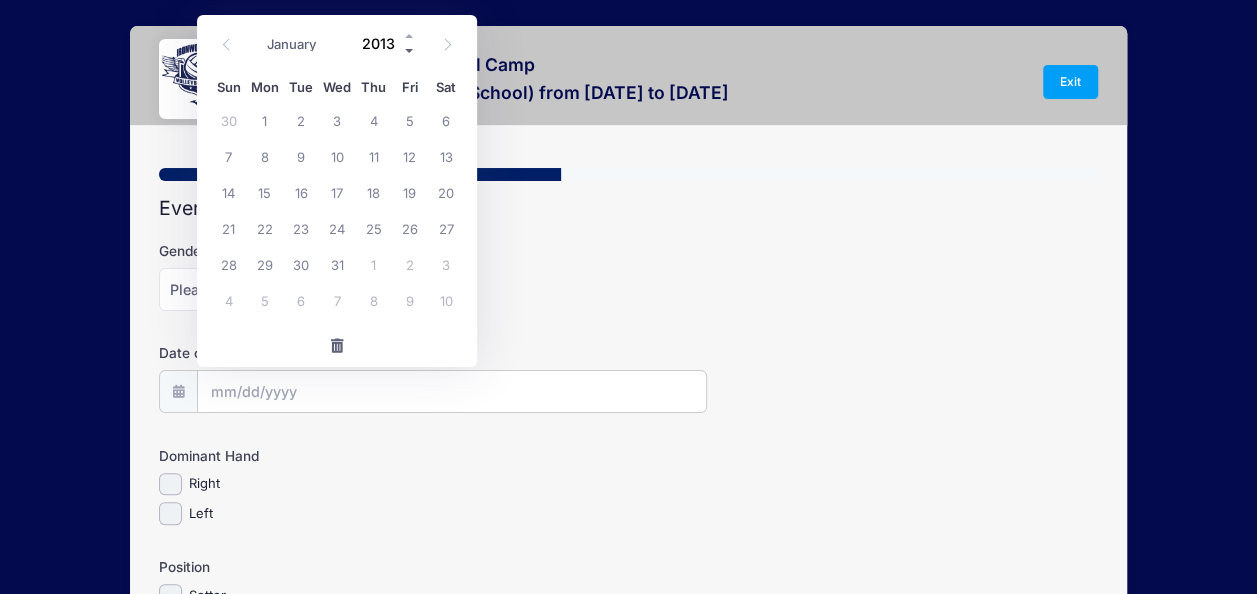click at bounding box center [410, 51] 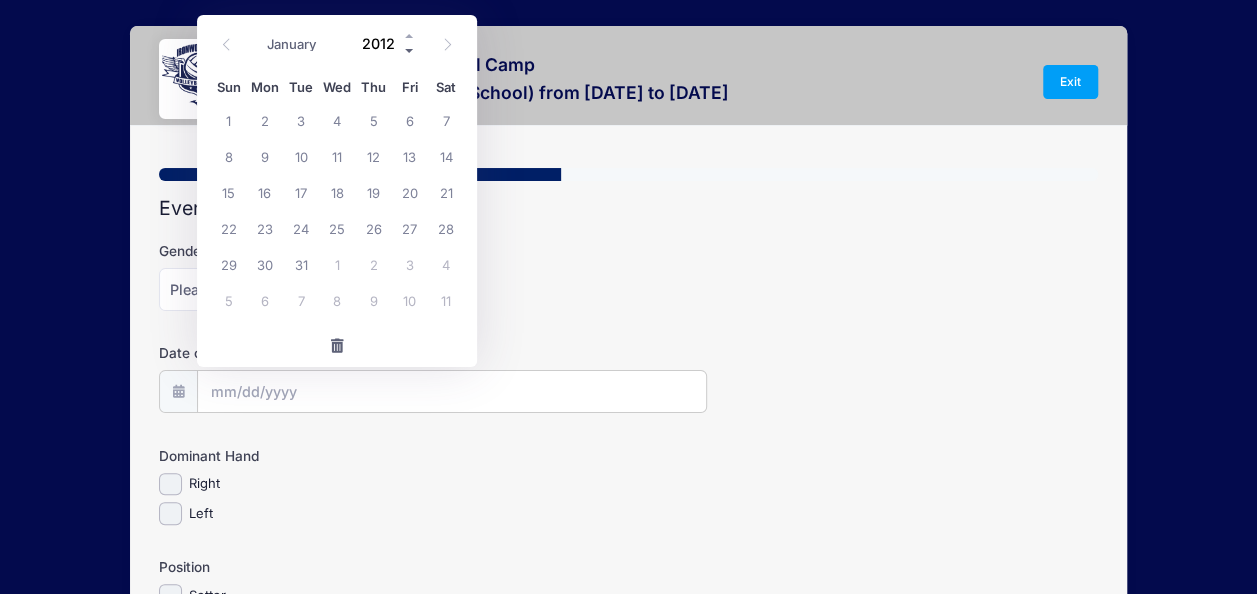 click at bounding box center [410, 51] 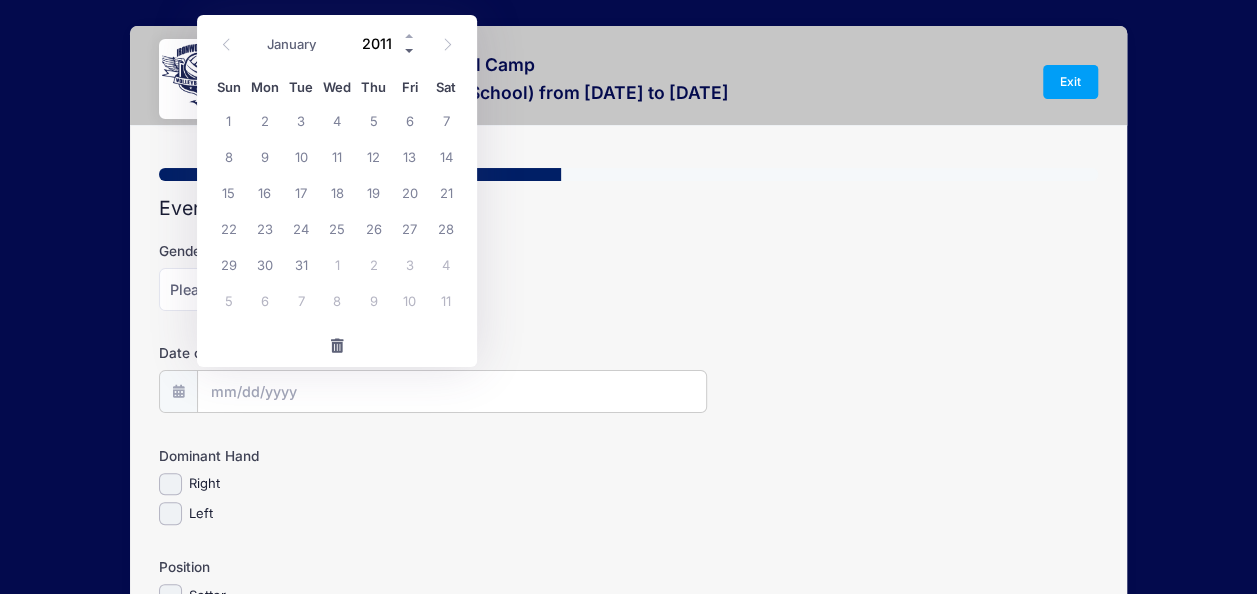 click at bounding box center [410, 51] 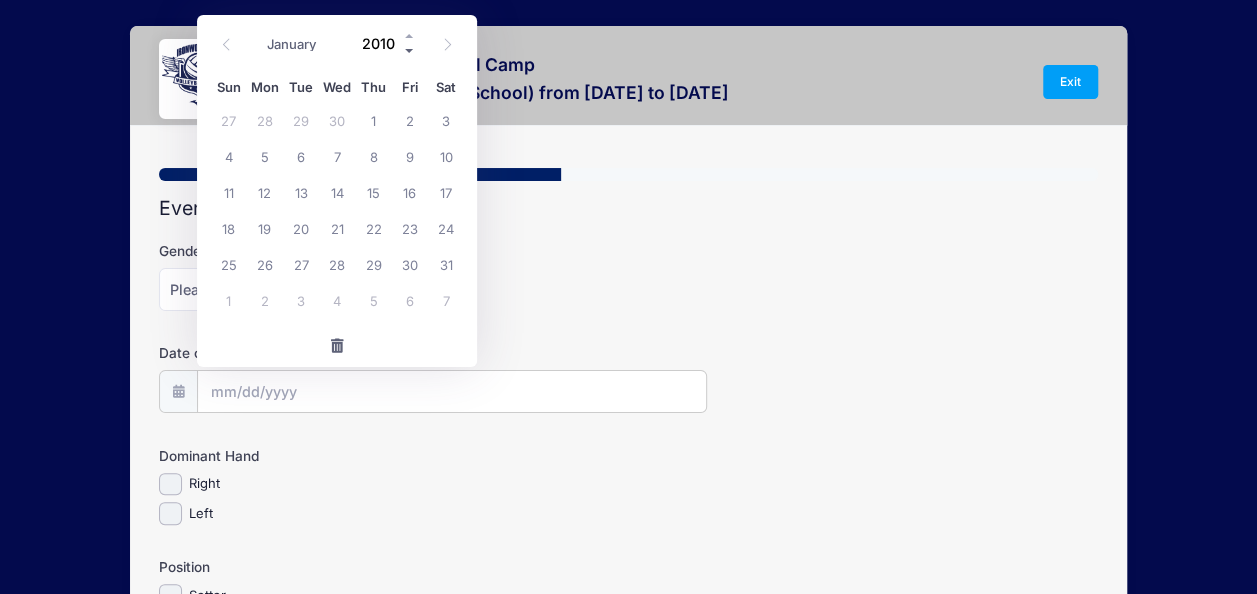 click at bounding box center (410, 51) 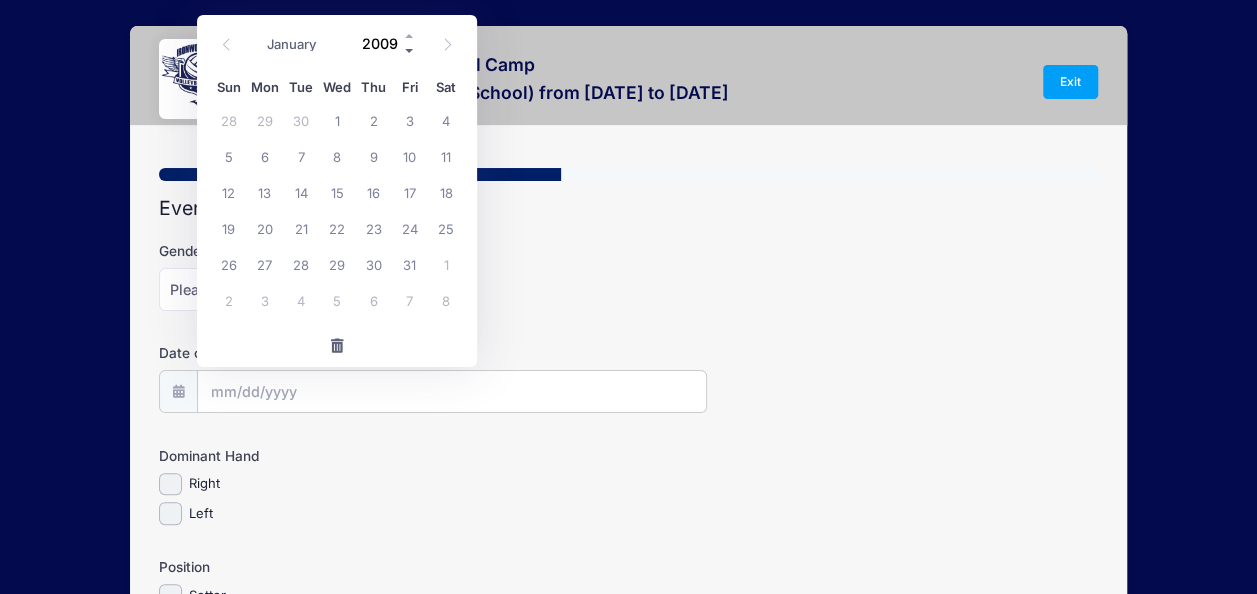 click at bounding box center (410, 51) 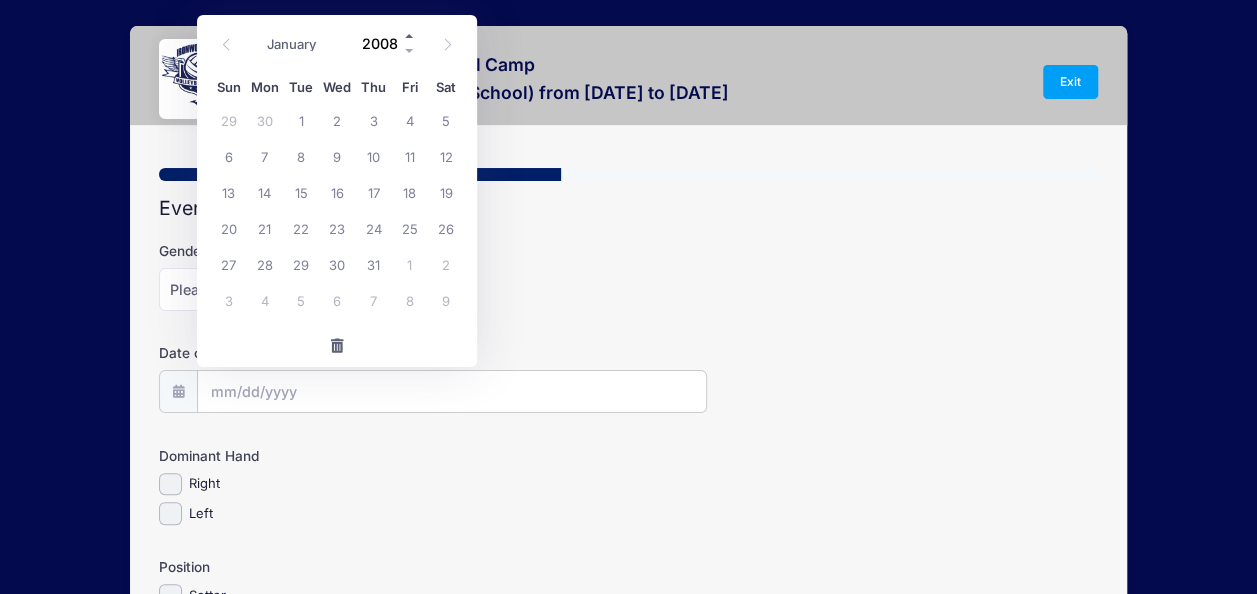 click at bounding box center (410, 36) 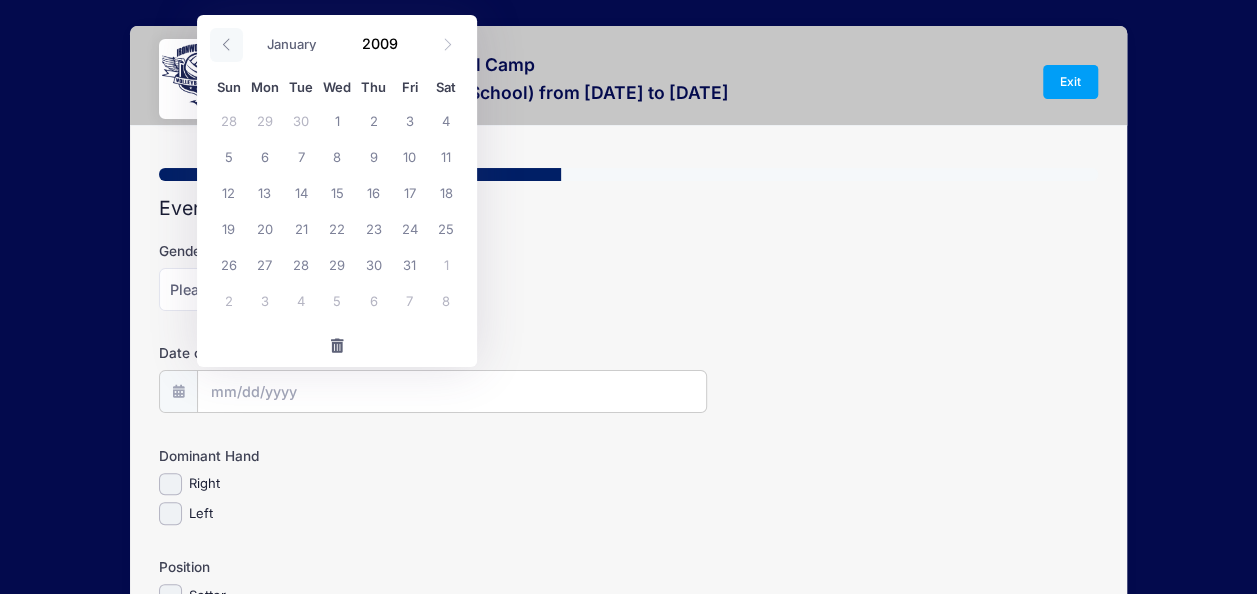click 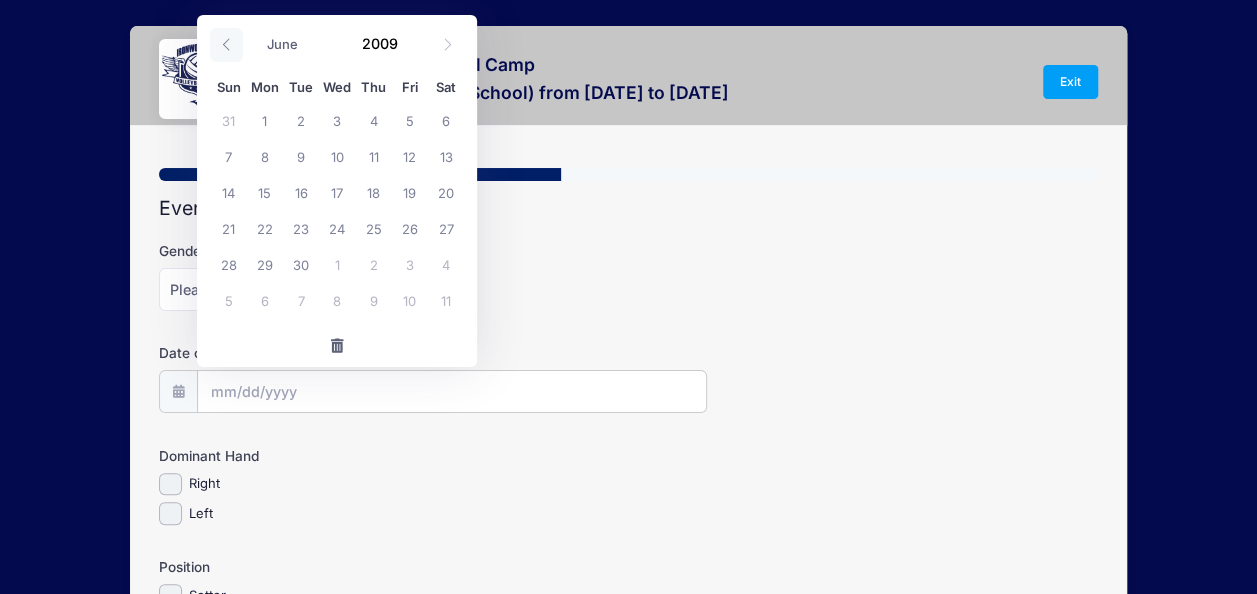 click 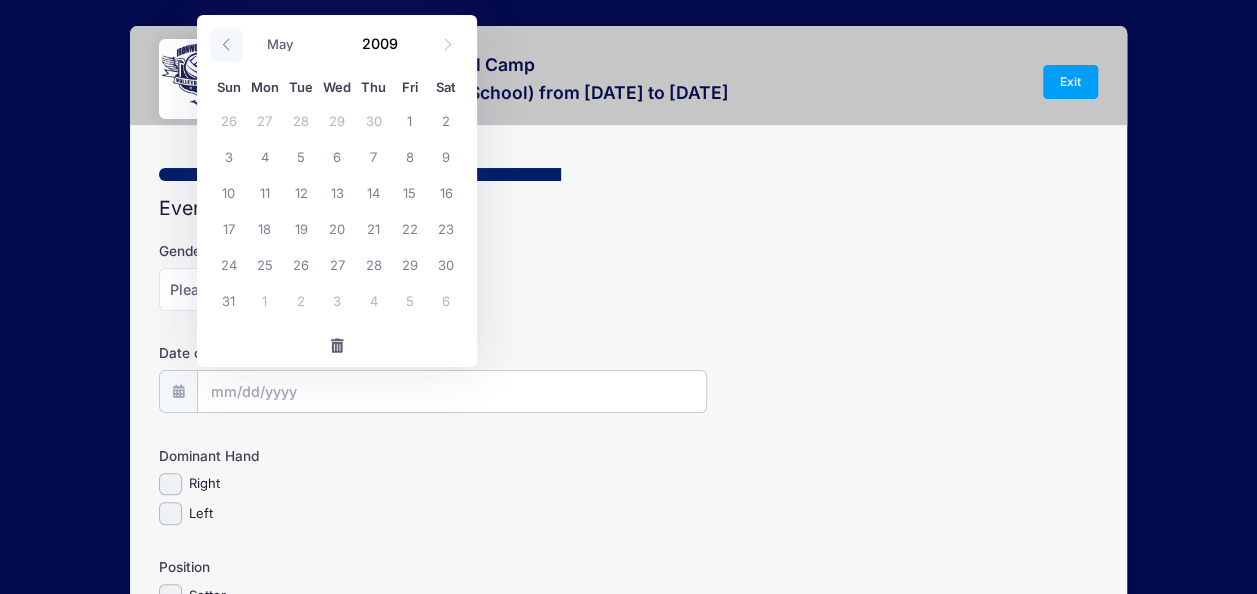 click 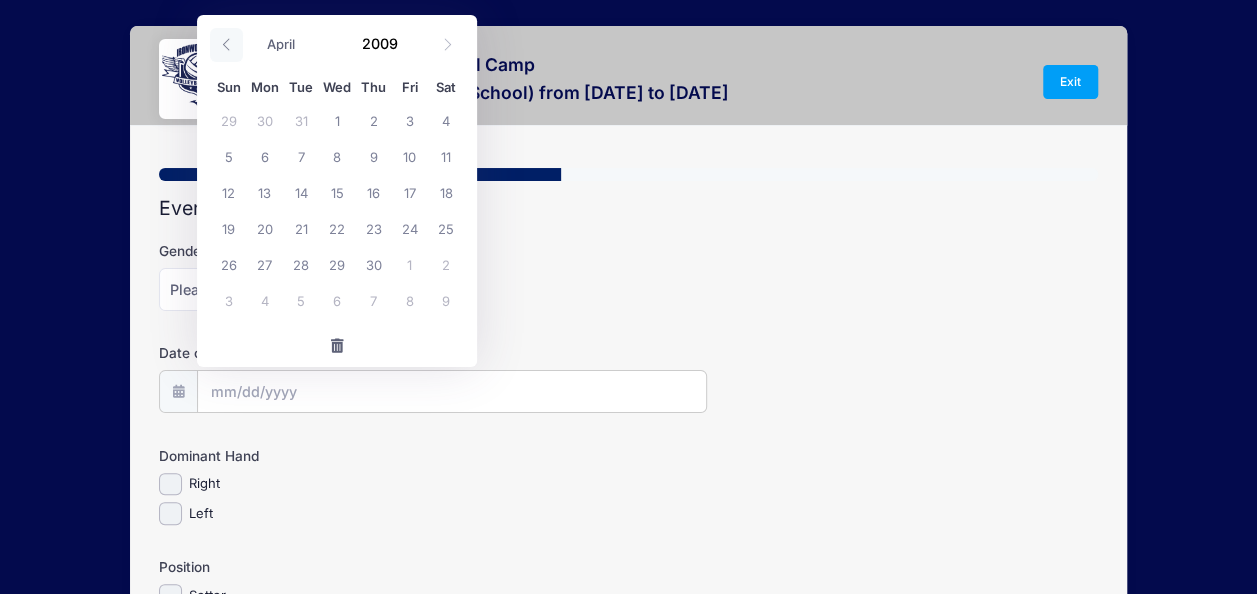 click 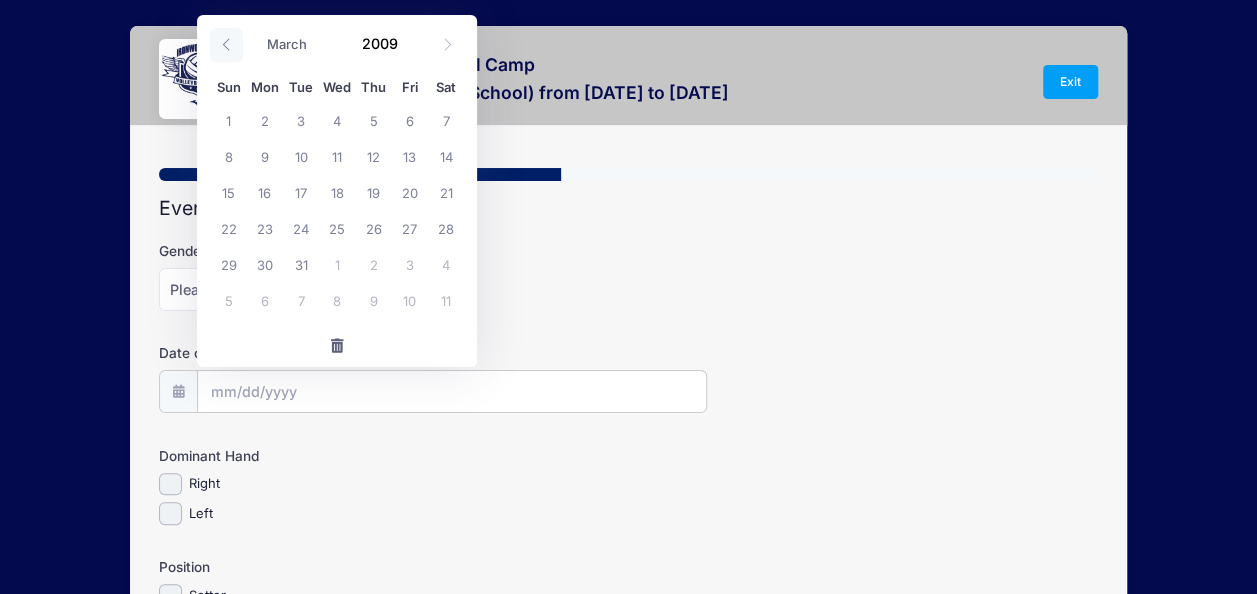 click 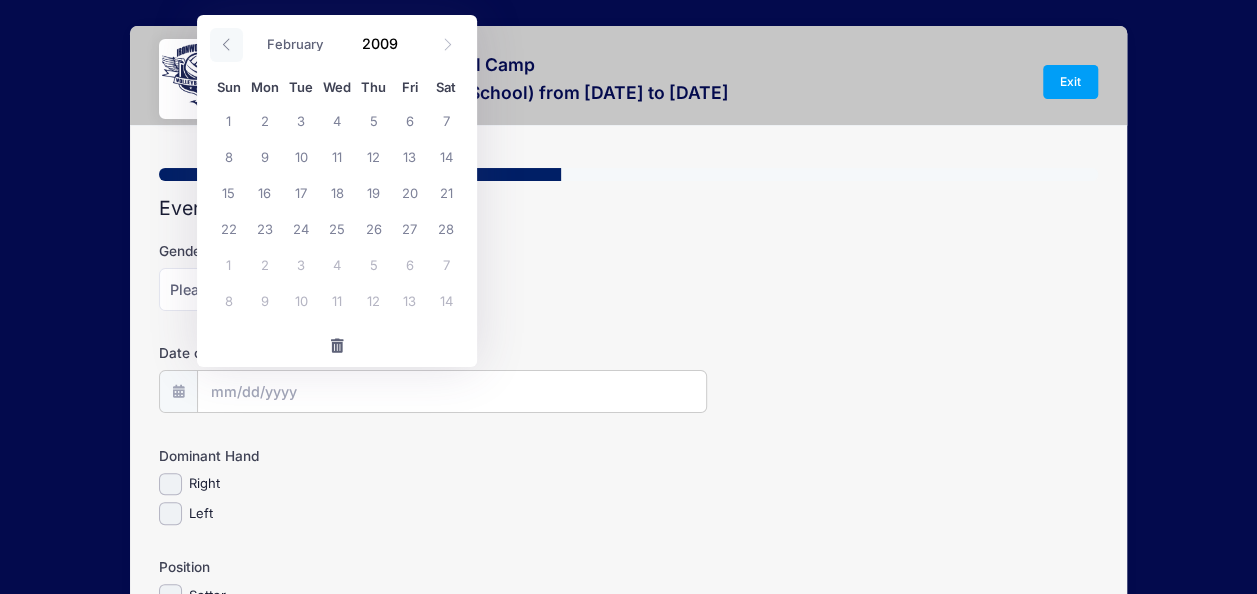 click 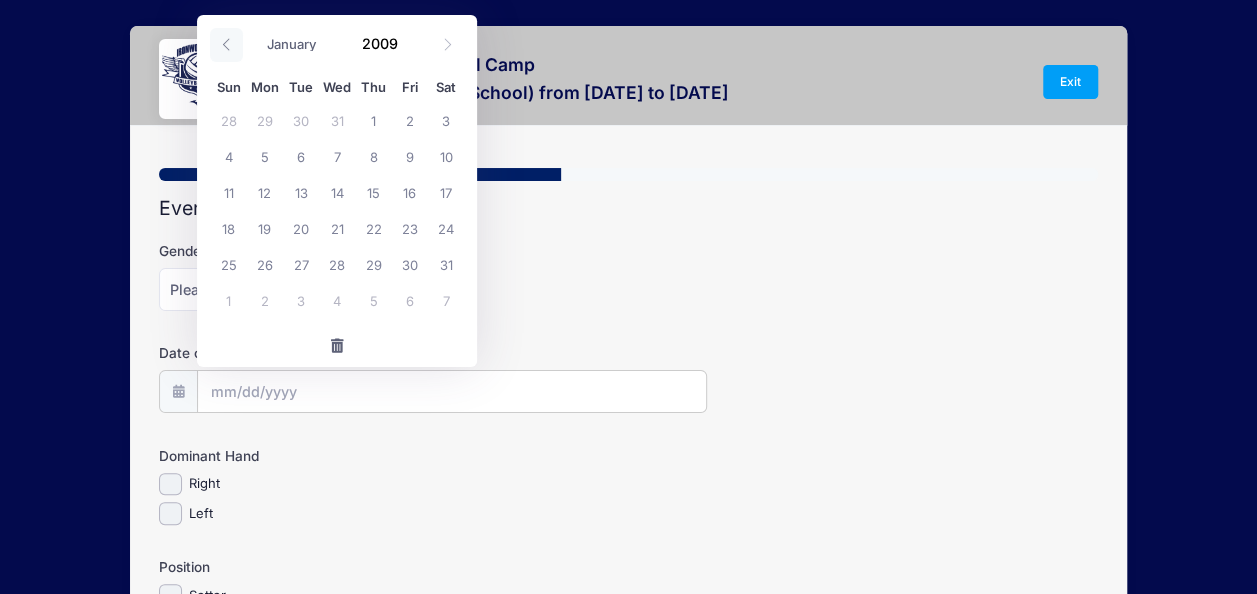 click 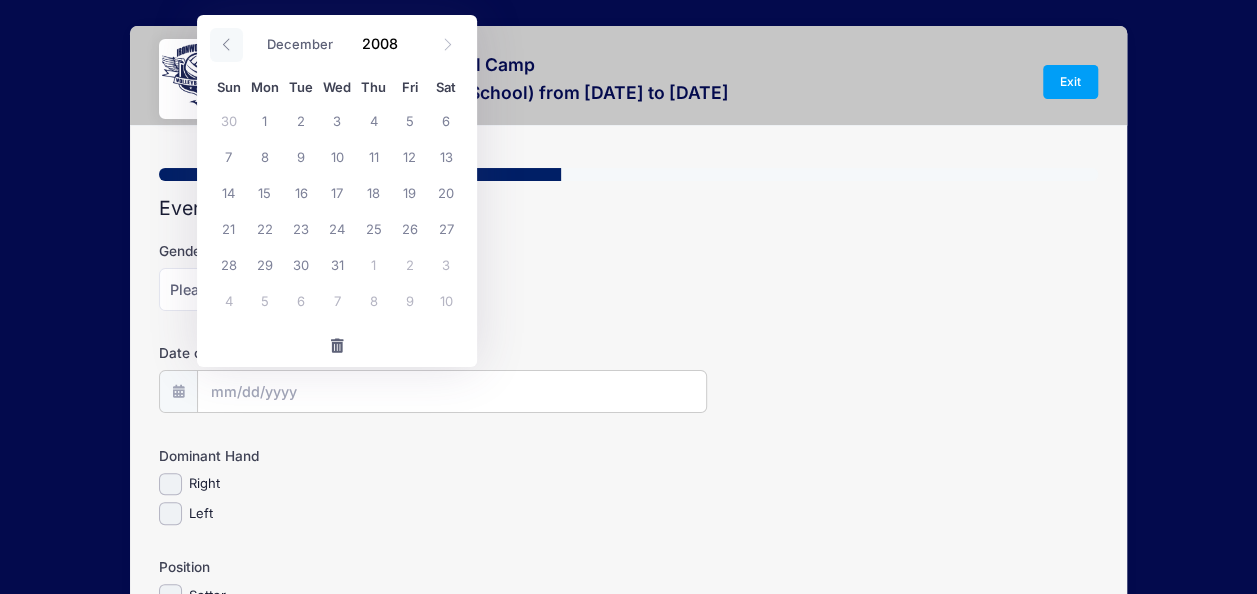 click 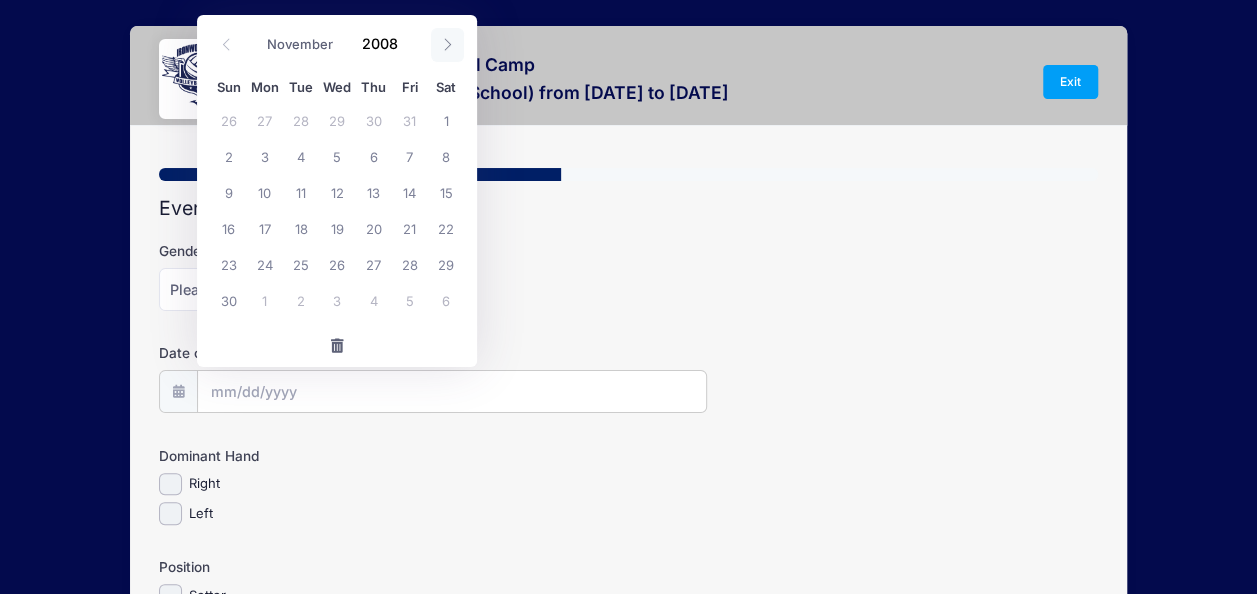click 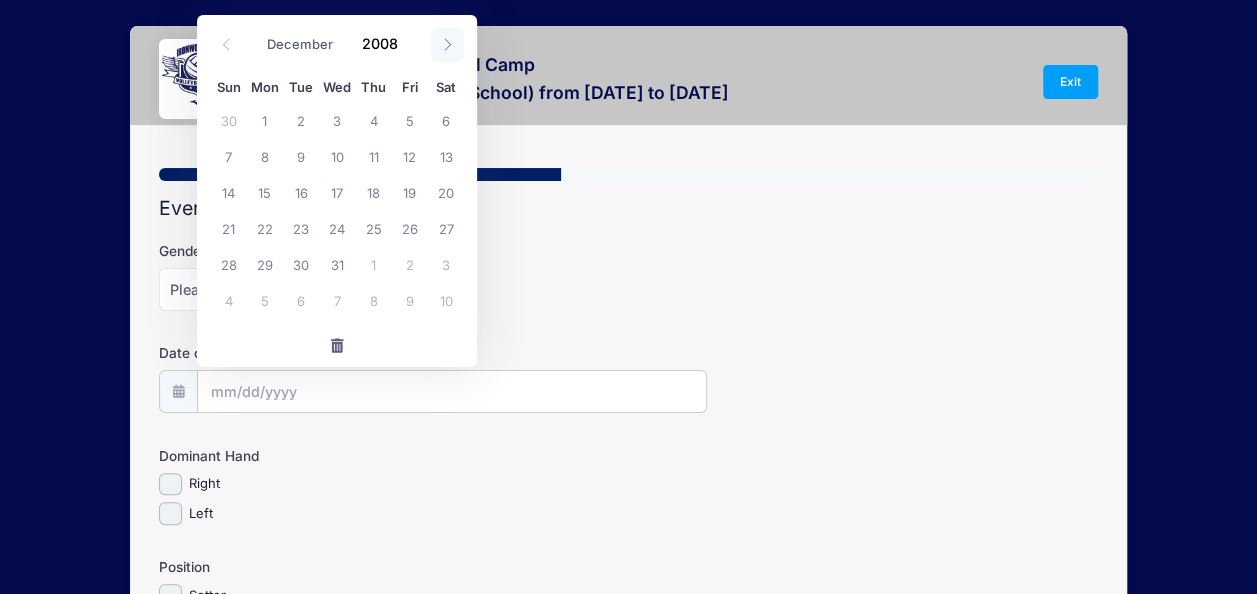 click 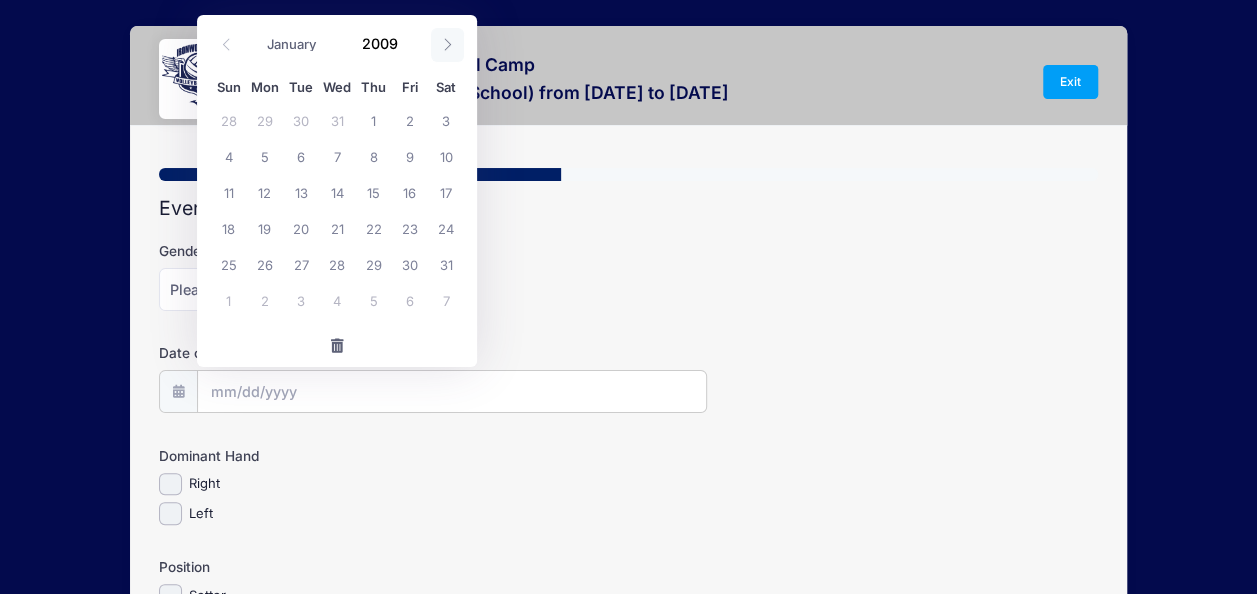 click at bounding box center (447, 45) 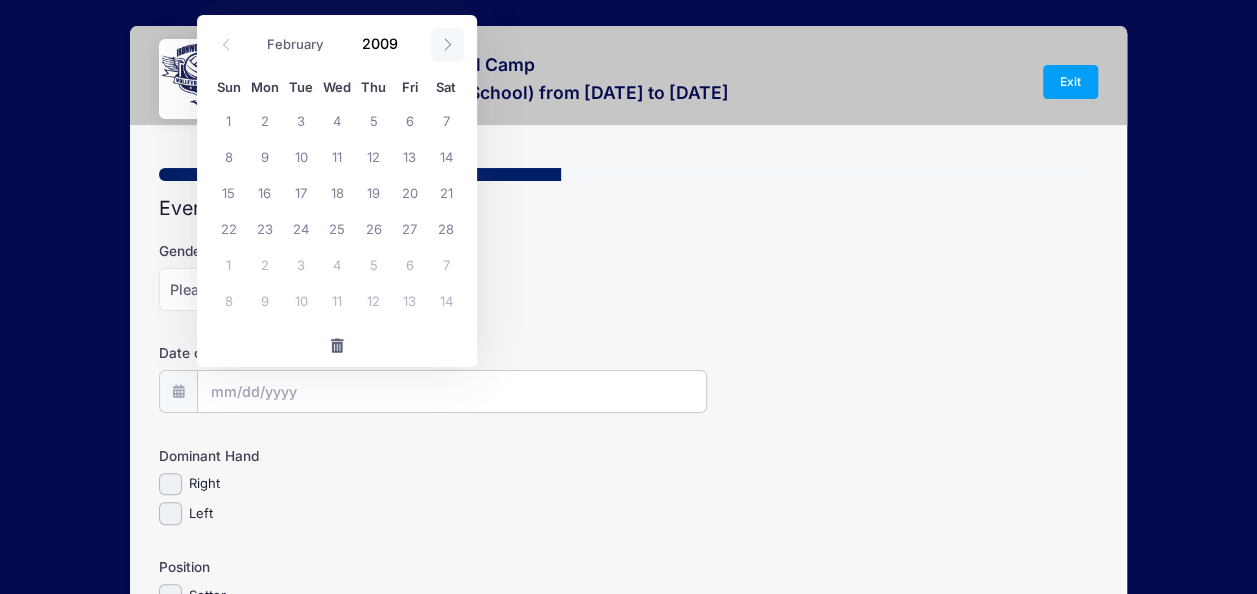 click at bounding box center (447, 45) 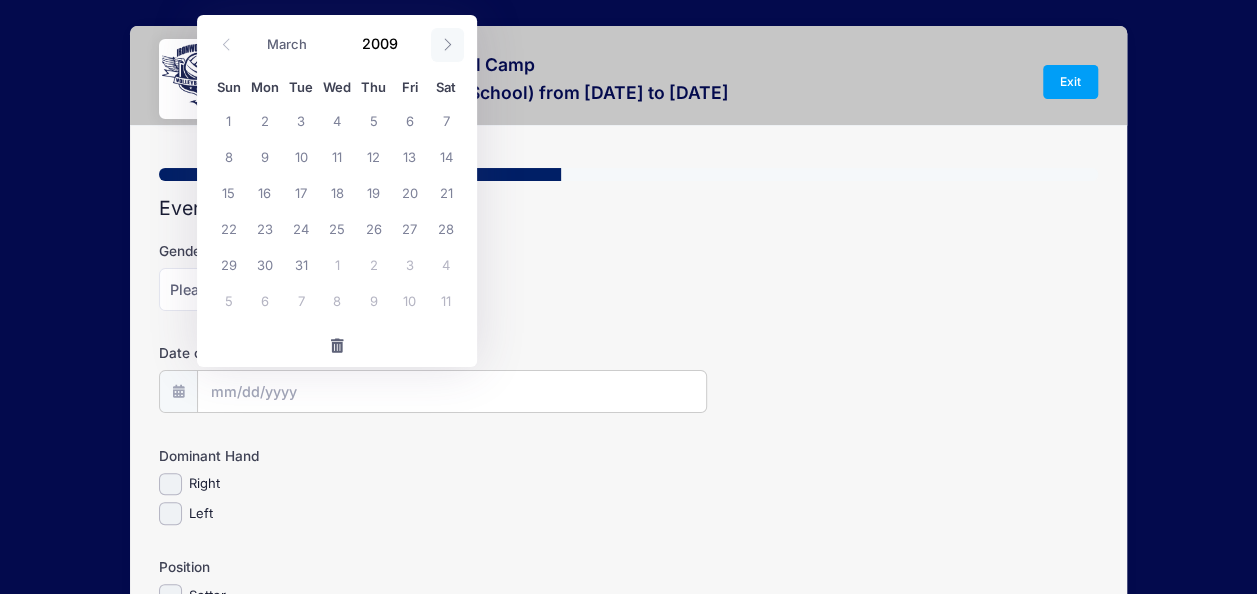 drag, startPoint x: 448, startPoint y: 38, endPoint x: 446, endPoint y: 50, distance: 12.165525 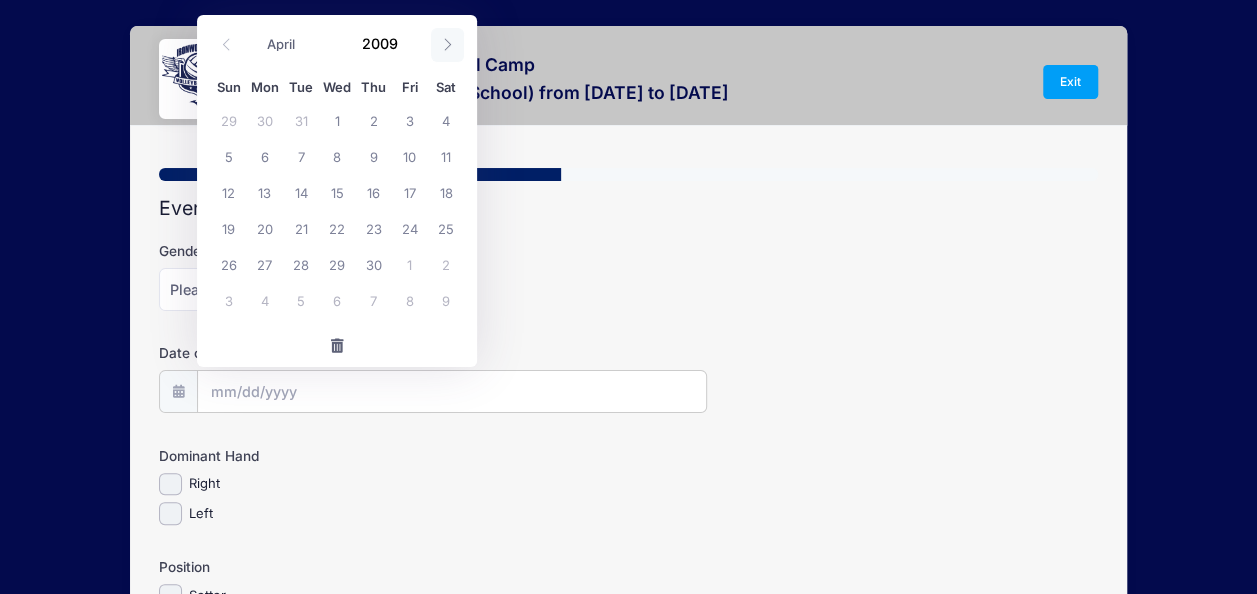 click 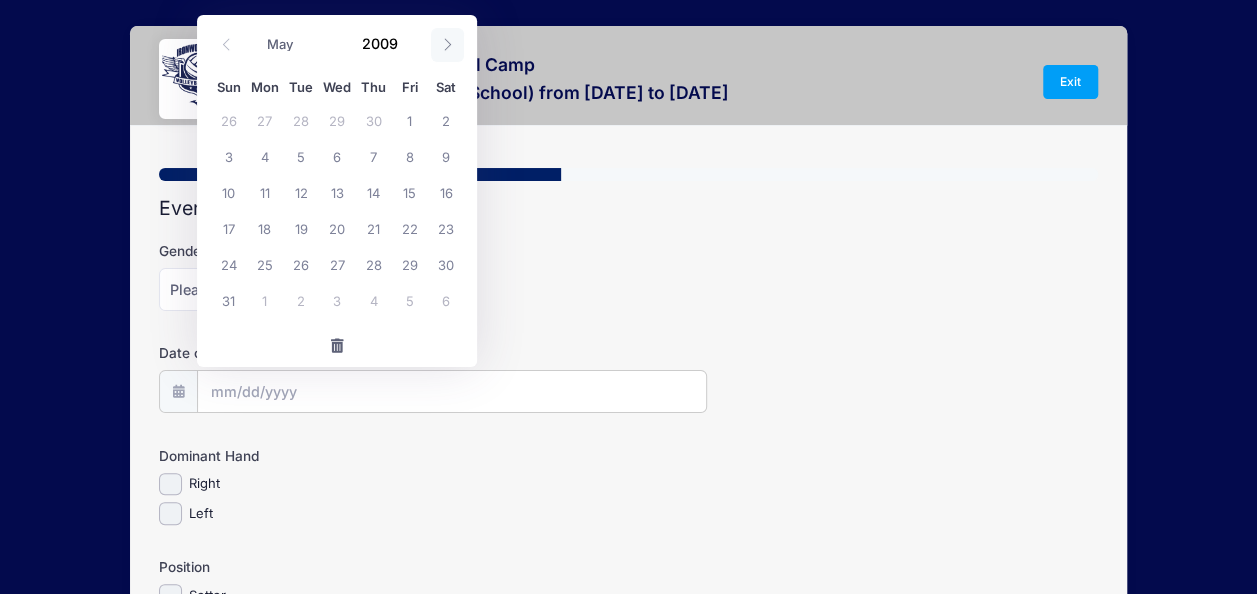 click 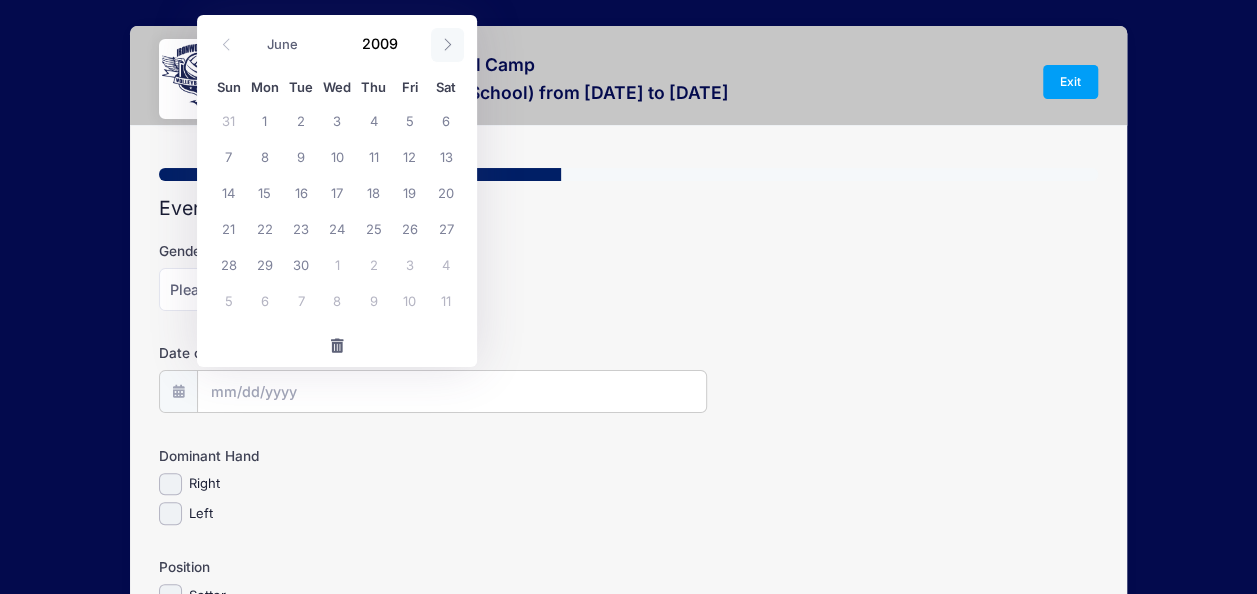 click 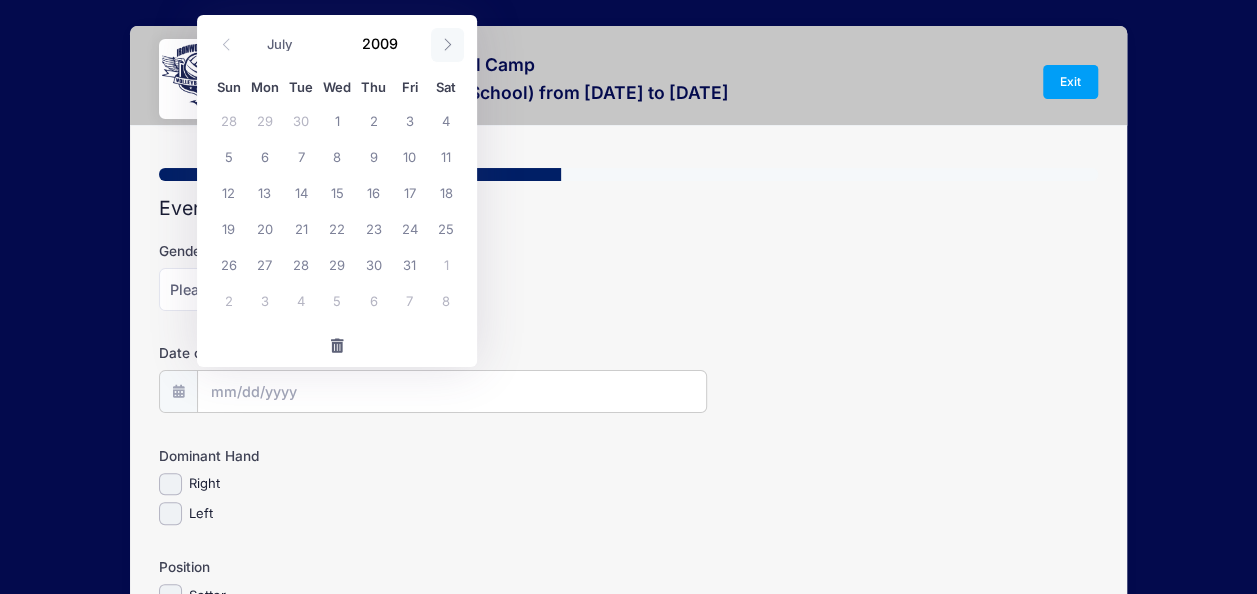 click 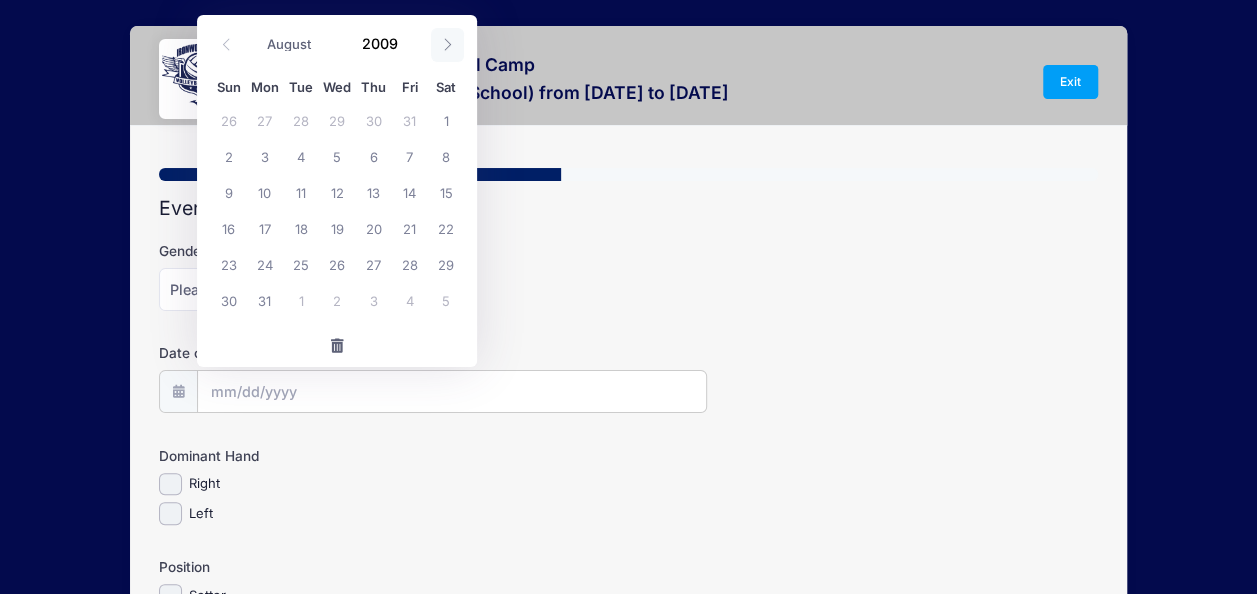 click 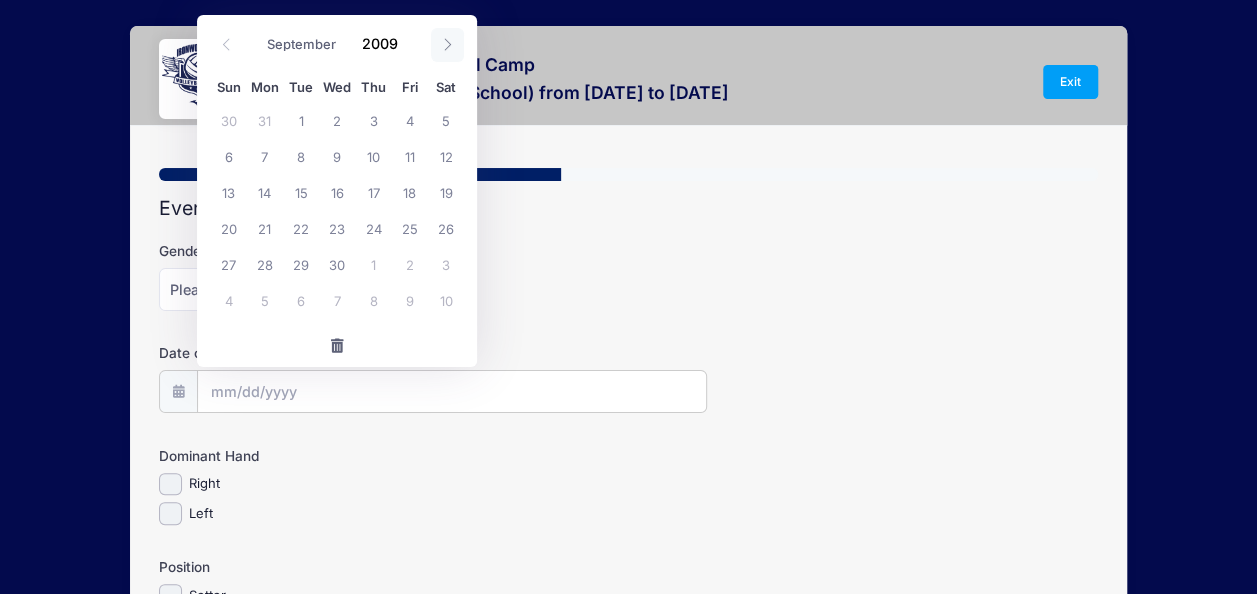 click 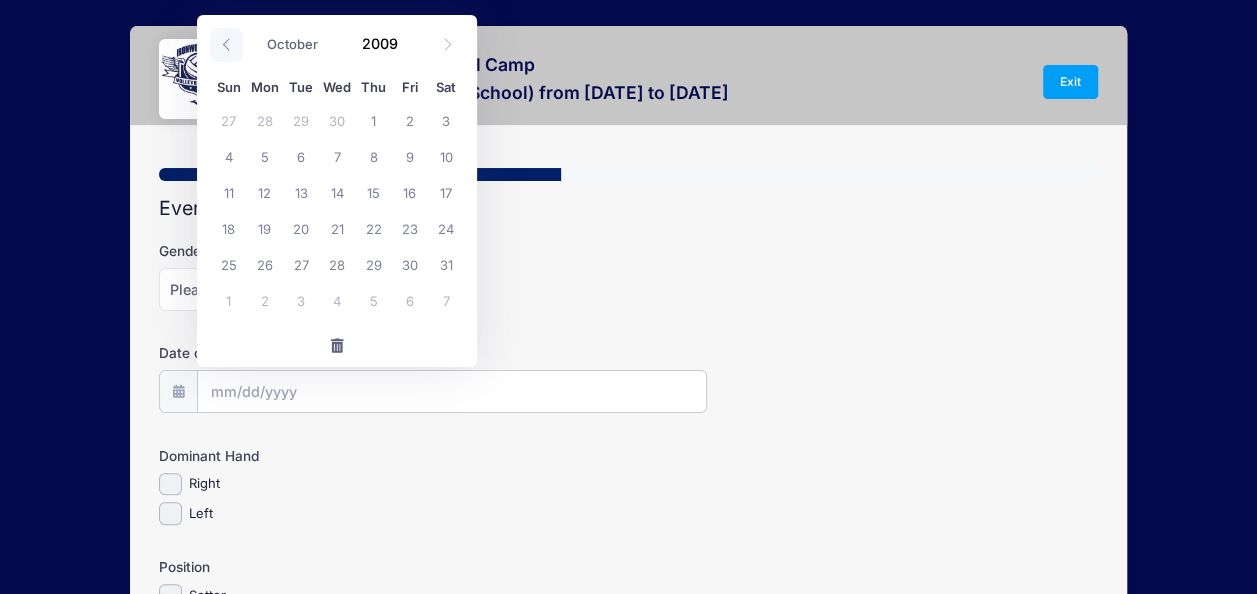 click 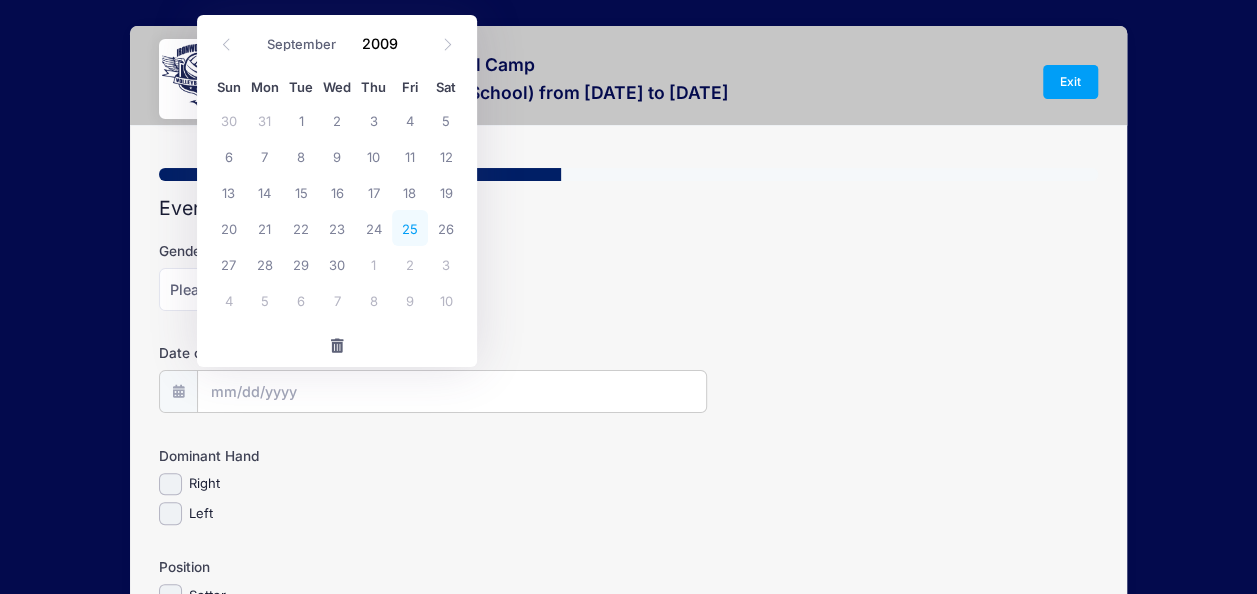 click on "25" at bounding box center [410, 228] 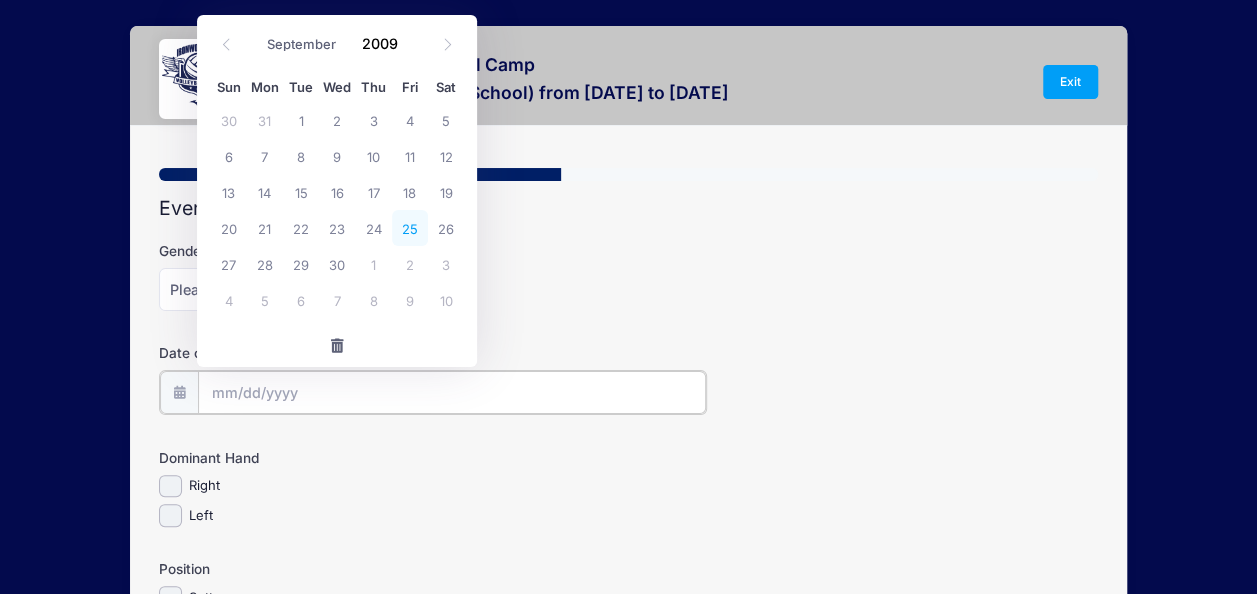 type on "09/25/2009" 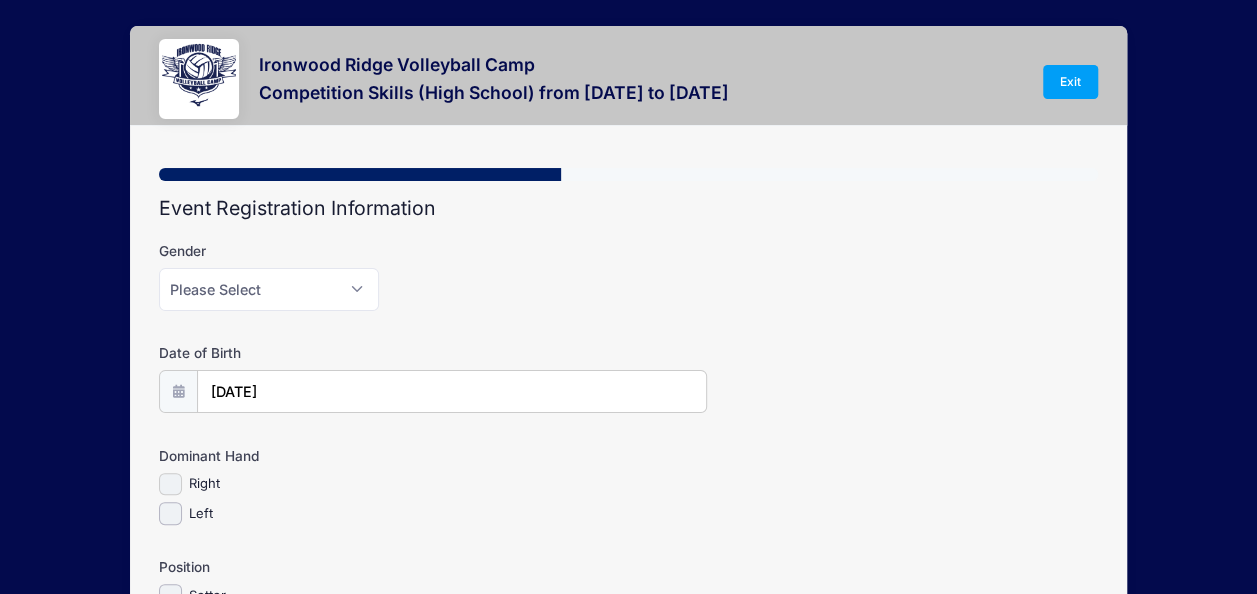 click on "Right" at bounding box center (170, 484) 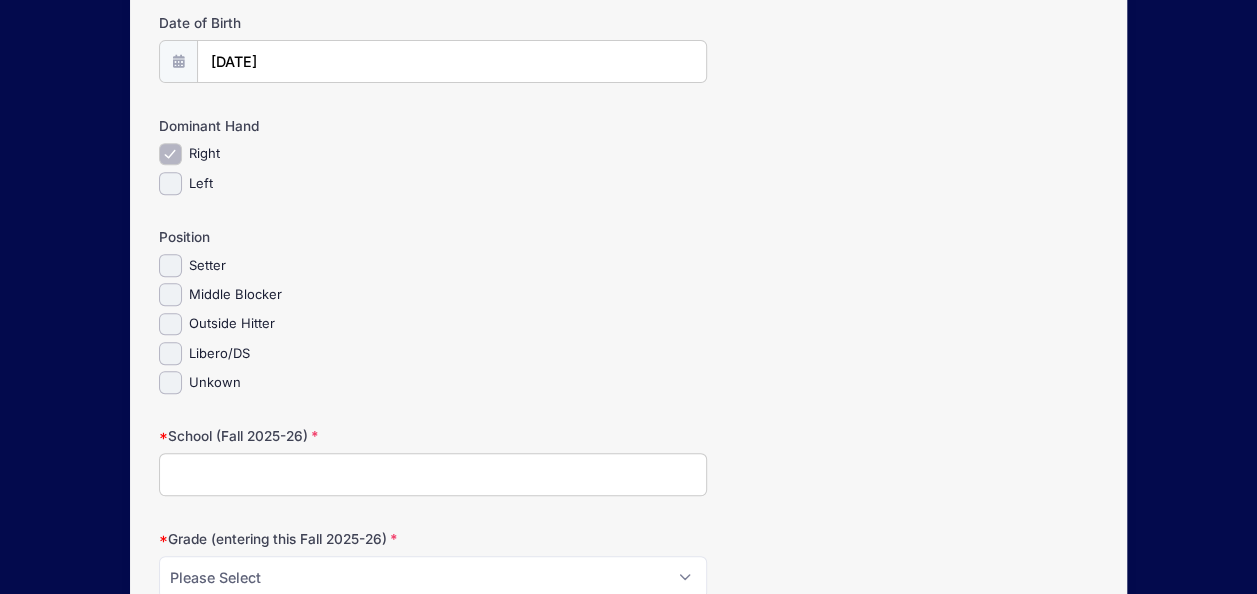 scroll, scrollTop: 336, scrollLeft: 0, axis: vertical 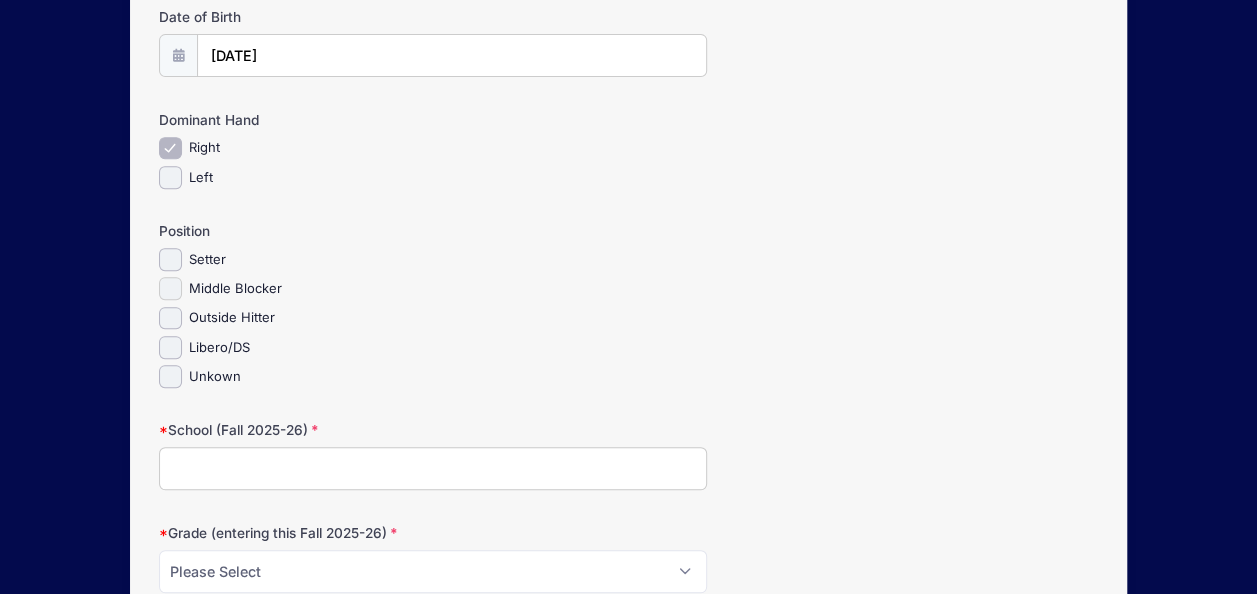 click on "Middle Blocker" at bounding box center (170, 288) 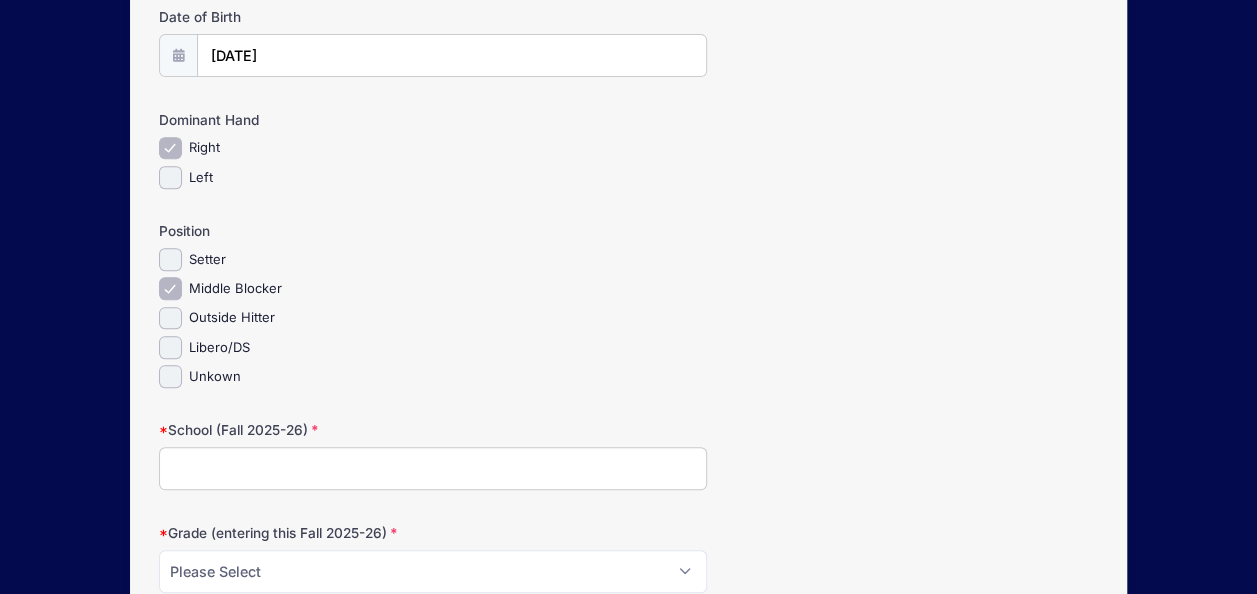 click on "School (Fall 2025-26)" at bounding box center [433, 468] 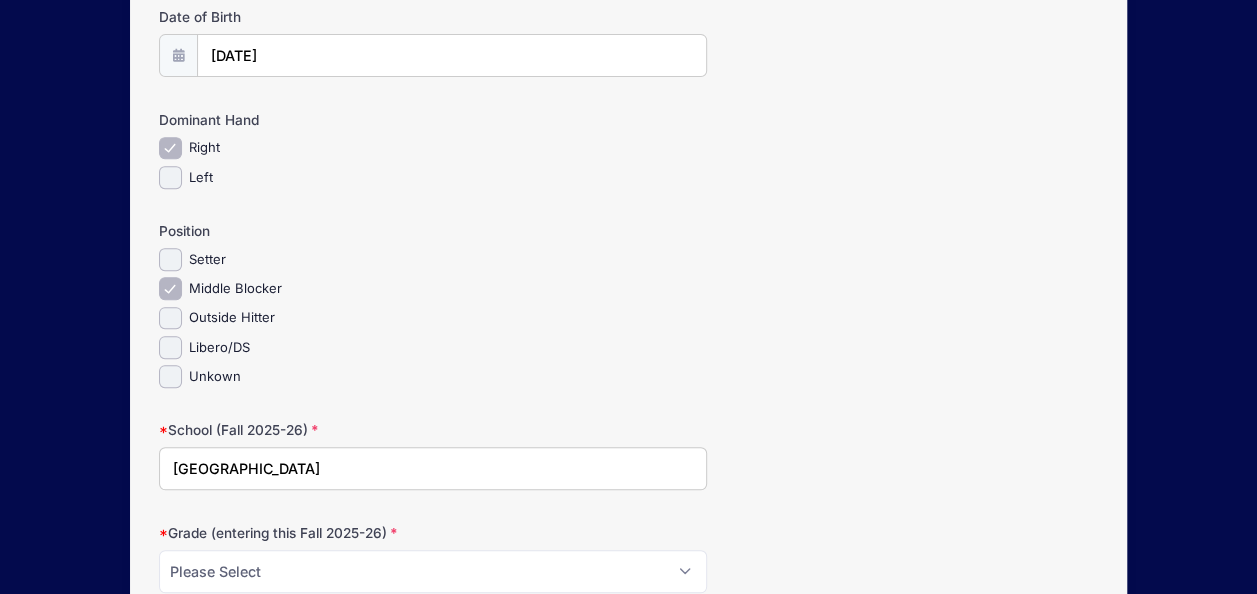 type on "Ironwood Ridge High School" 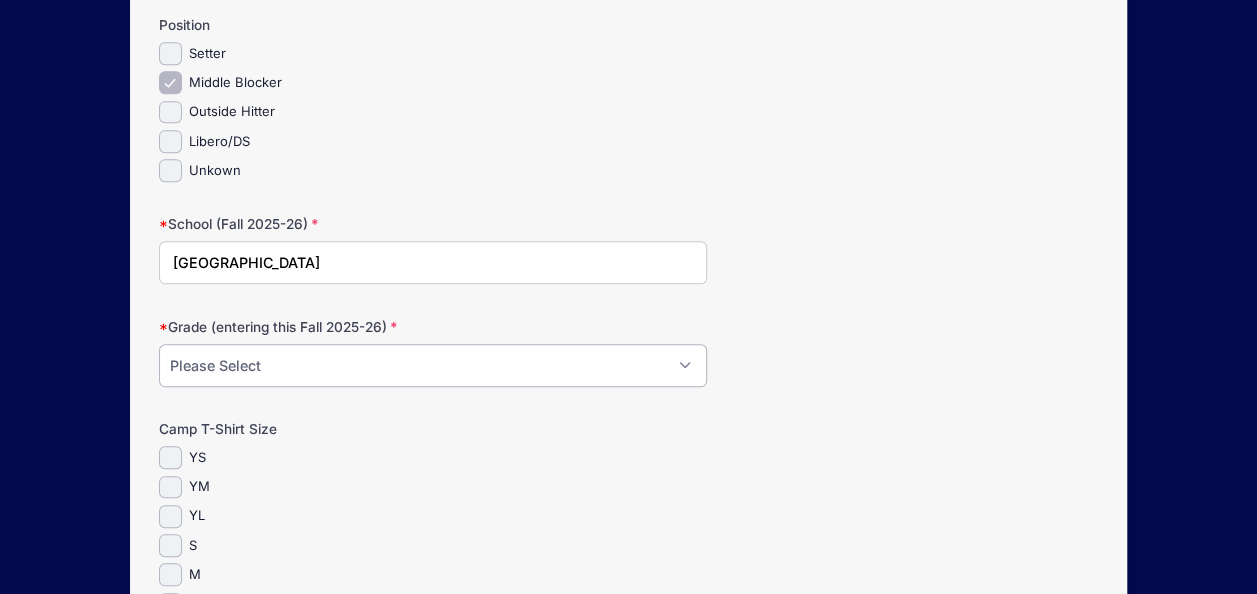scroll, scrollTop: 579, scrollLeft: 0, axis: vertical 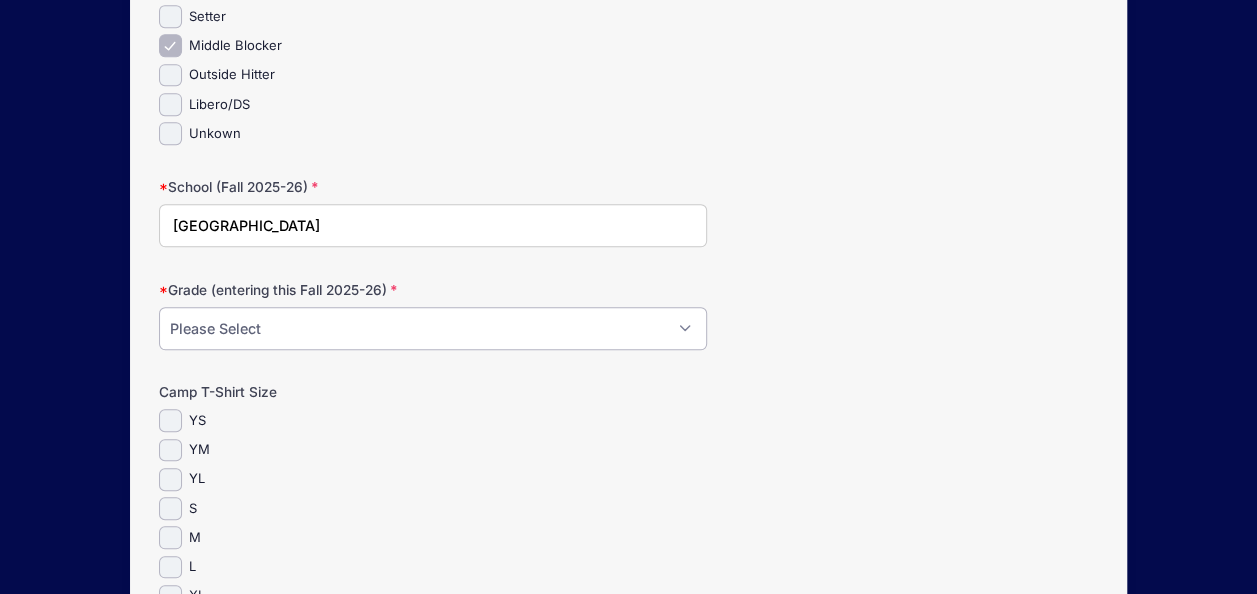 click on "Please Select 12
11
10
9
8
7" at bounding box center (433, 328) 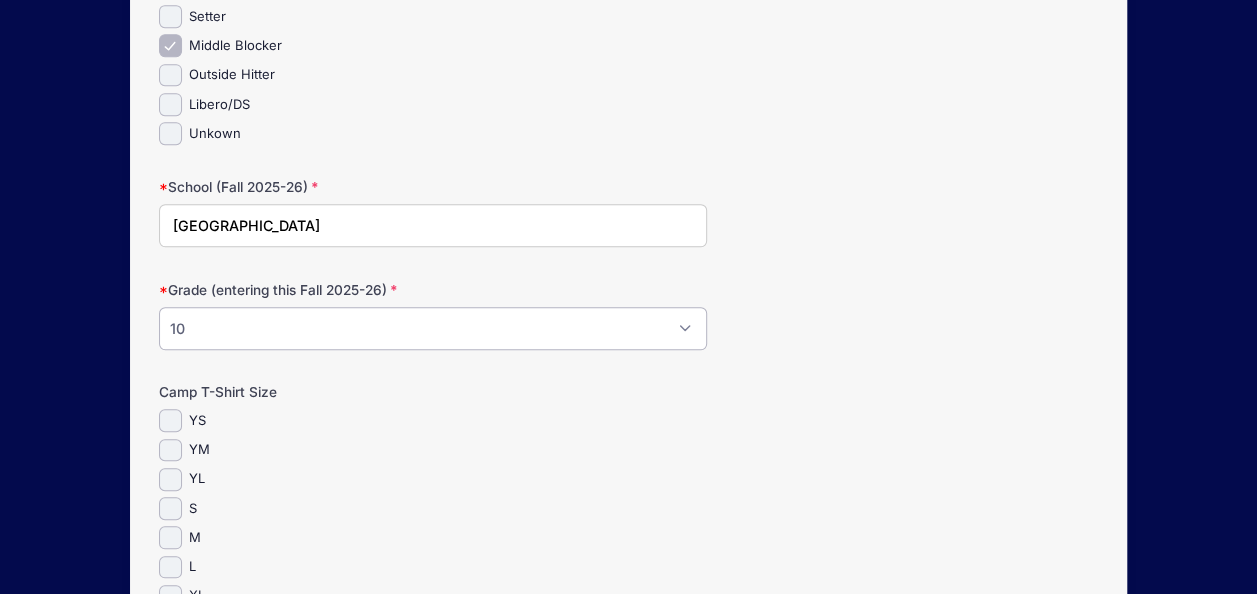 click on "Please Select 12
11
10
9
8
7" at bounding box center [433, 328] 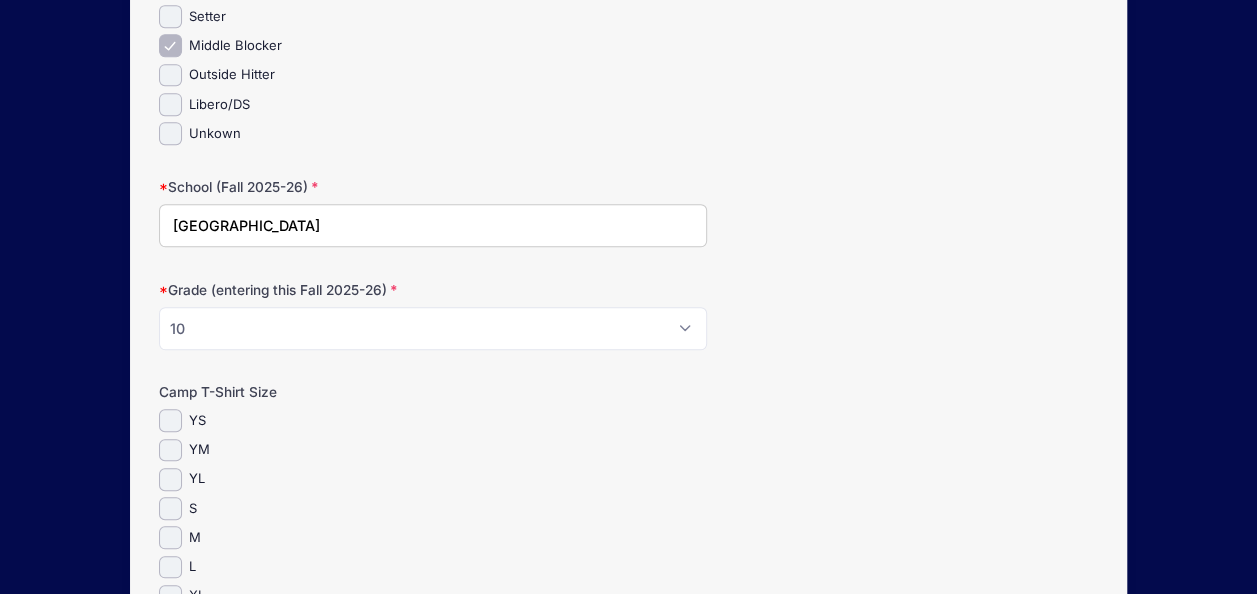 drag, startPoint x: 1255, startPoint y: 276, endPoint x: 1255, endPoint y: 337, distance: 61 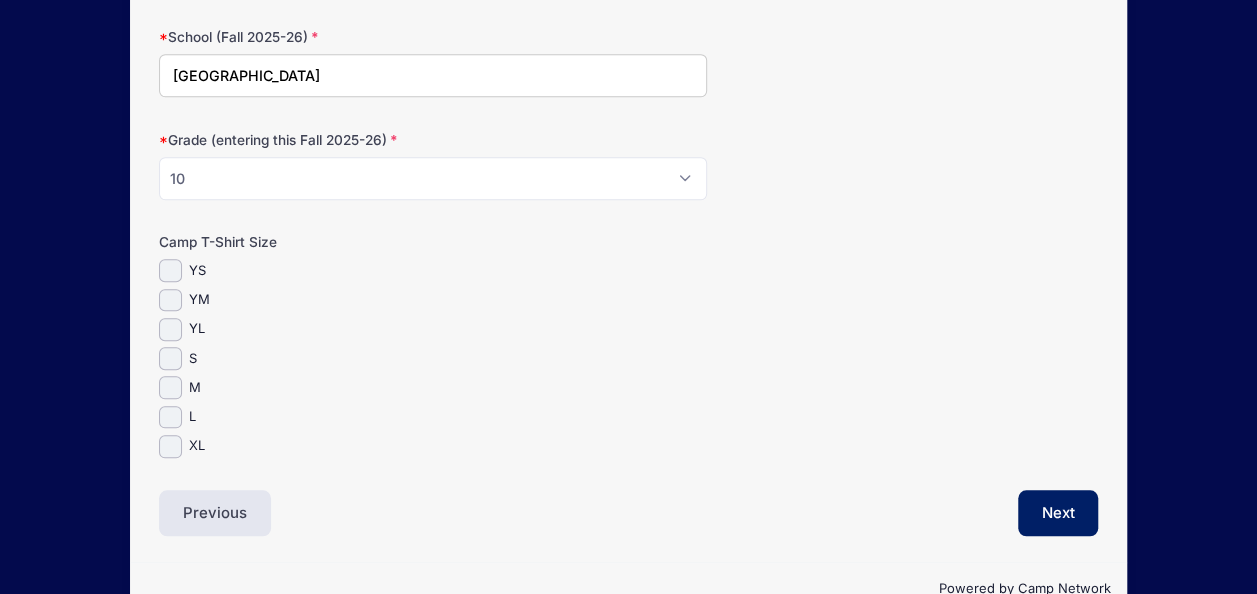 scroll, scrollTop: 724, scrollLeft: 0, axis: vertical 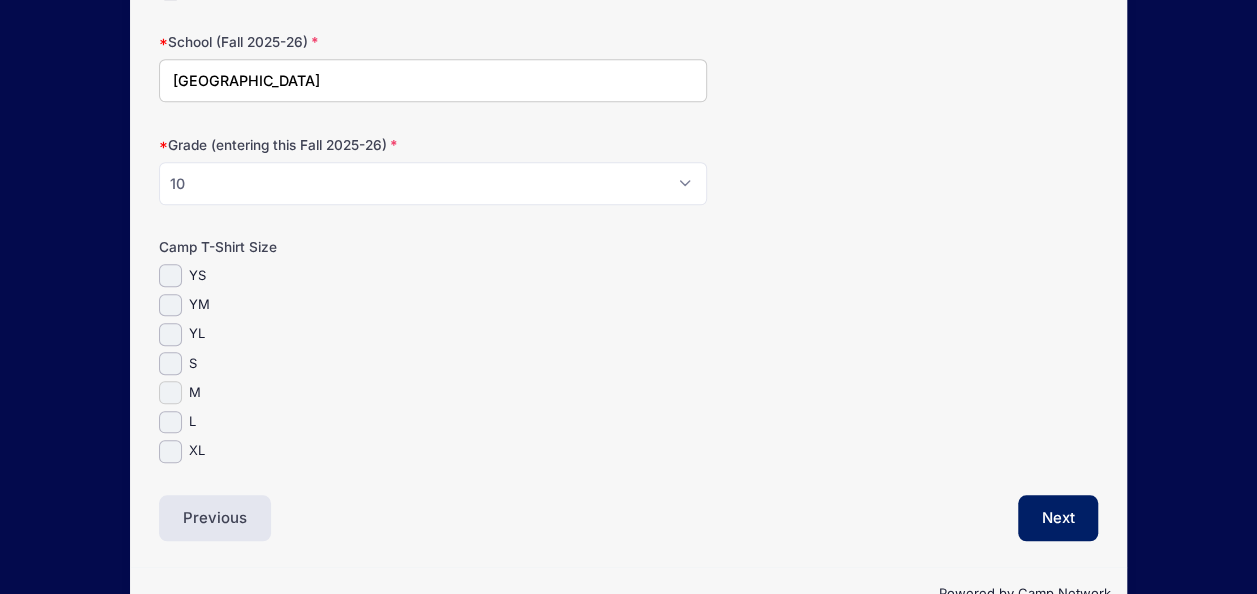 click on "M" at bounding box center [170, 392] 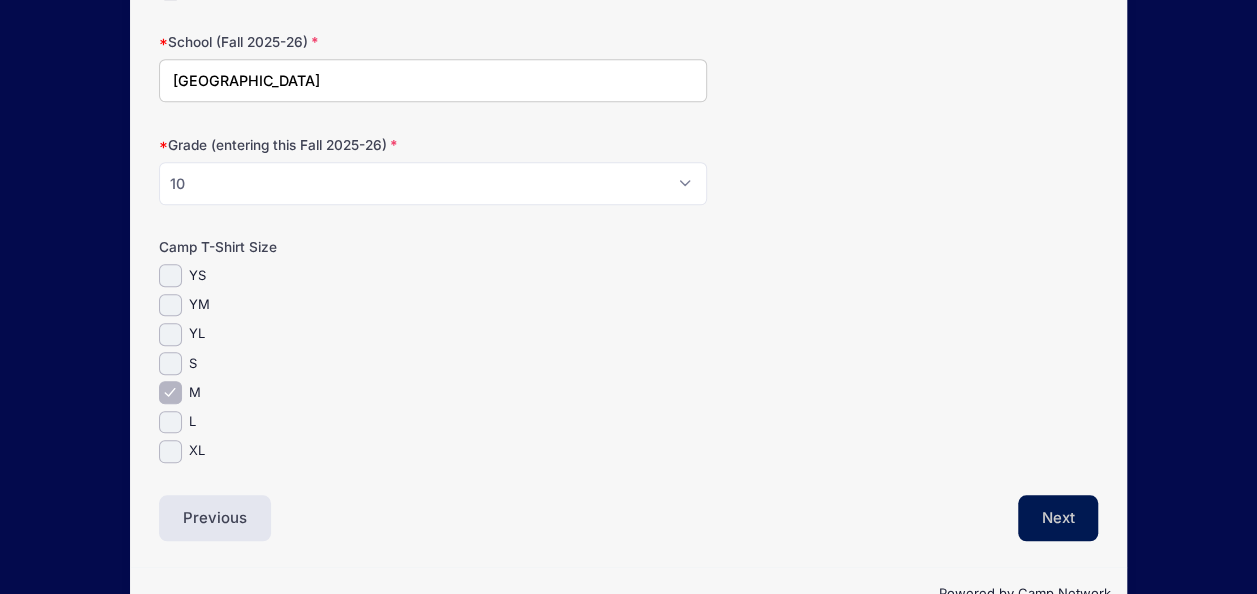 click on "Next" at bounding box center (1058, 518) 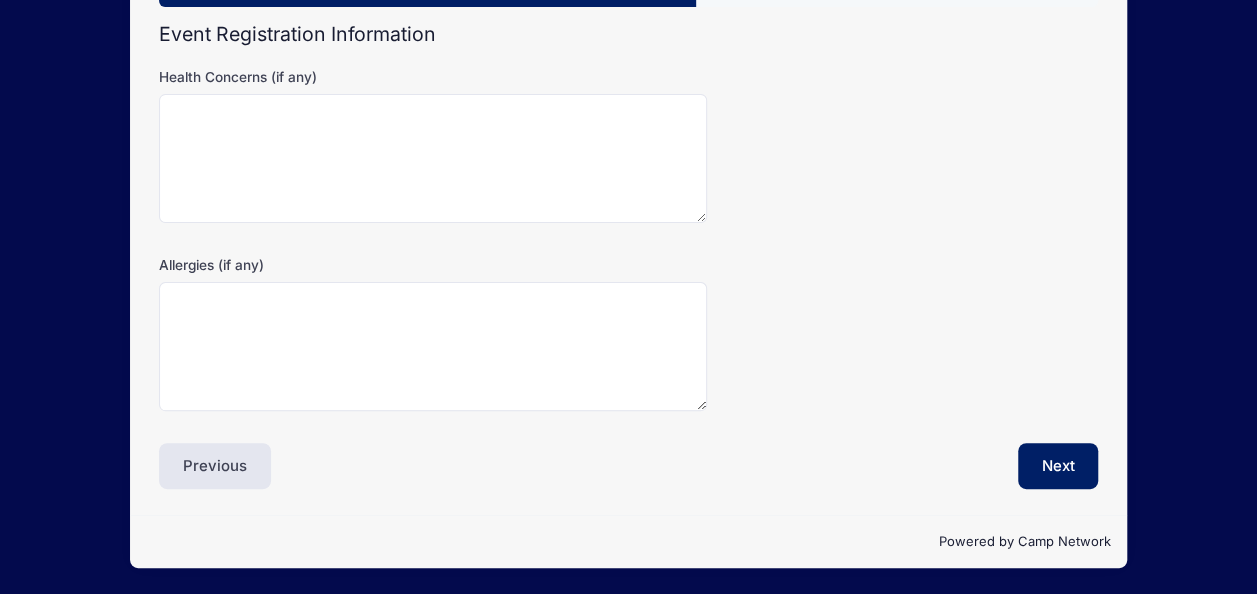 scroll, scrollTop: 0, scrollLeft: 0, axis: both 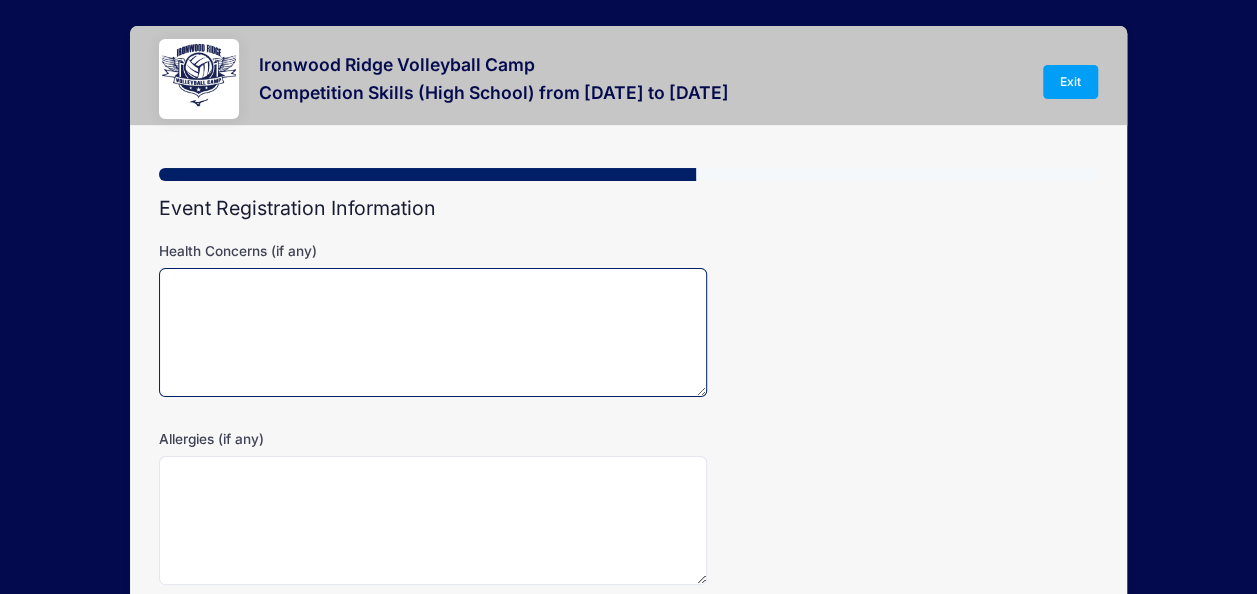click on "Health Concerns (if any)" at bounding box center (433, 332) 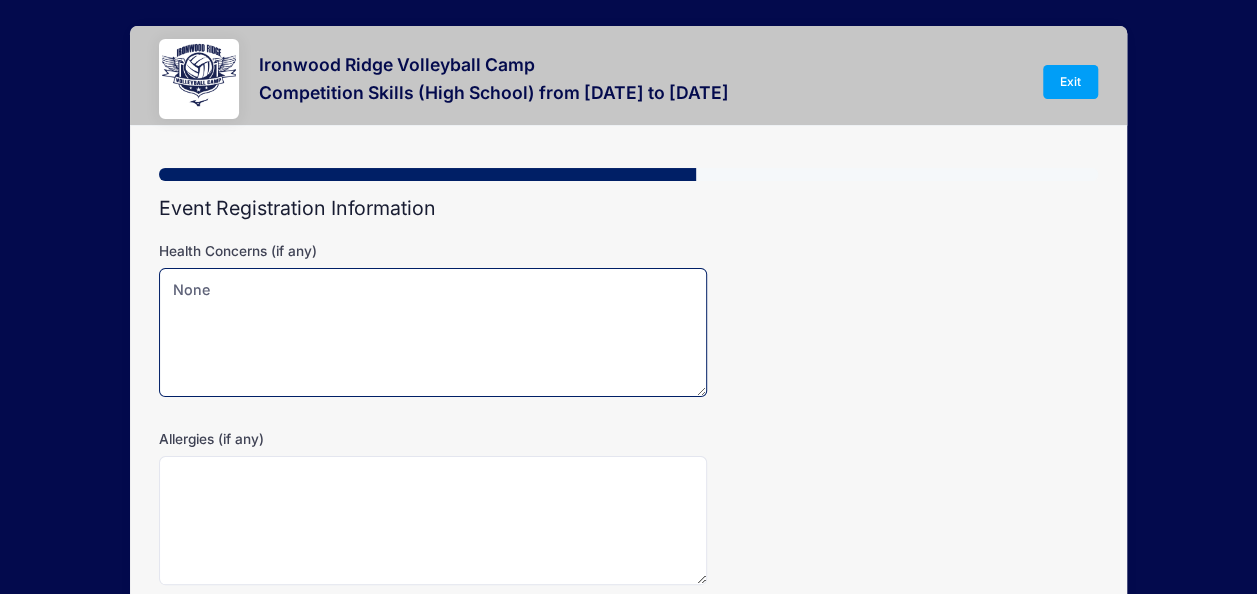 type on "None" 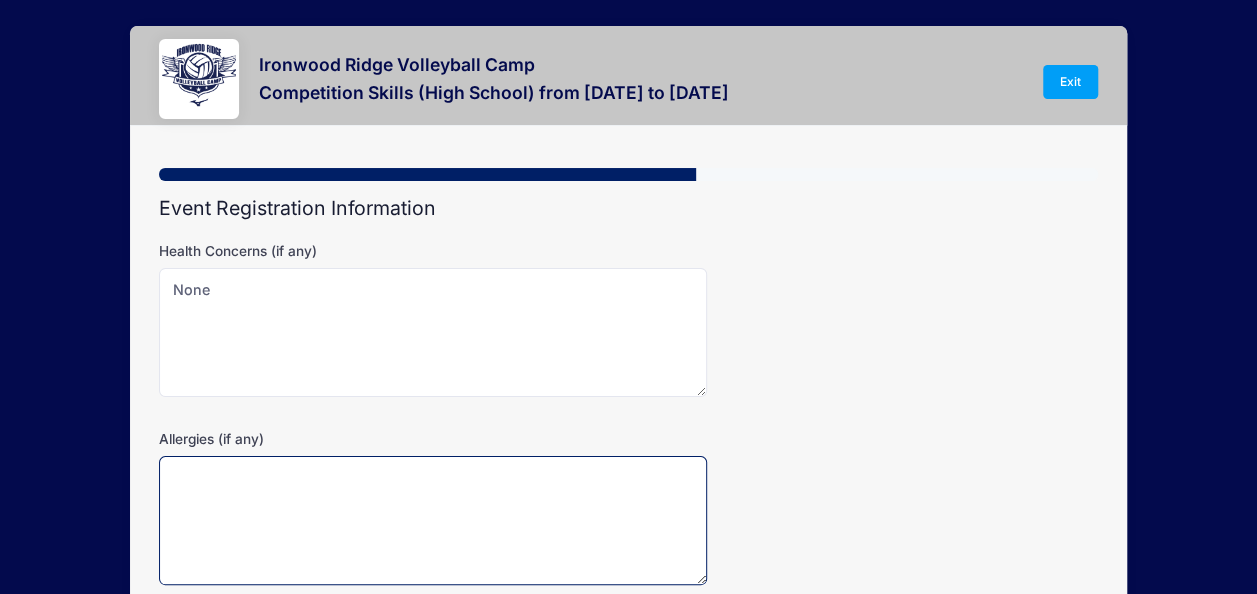 click on "Allergies (if any)" at bounding box center [433, 520] 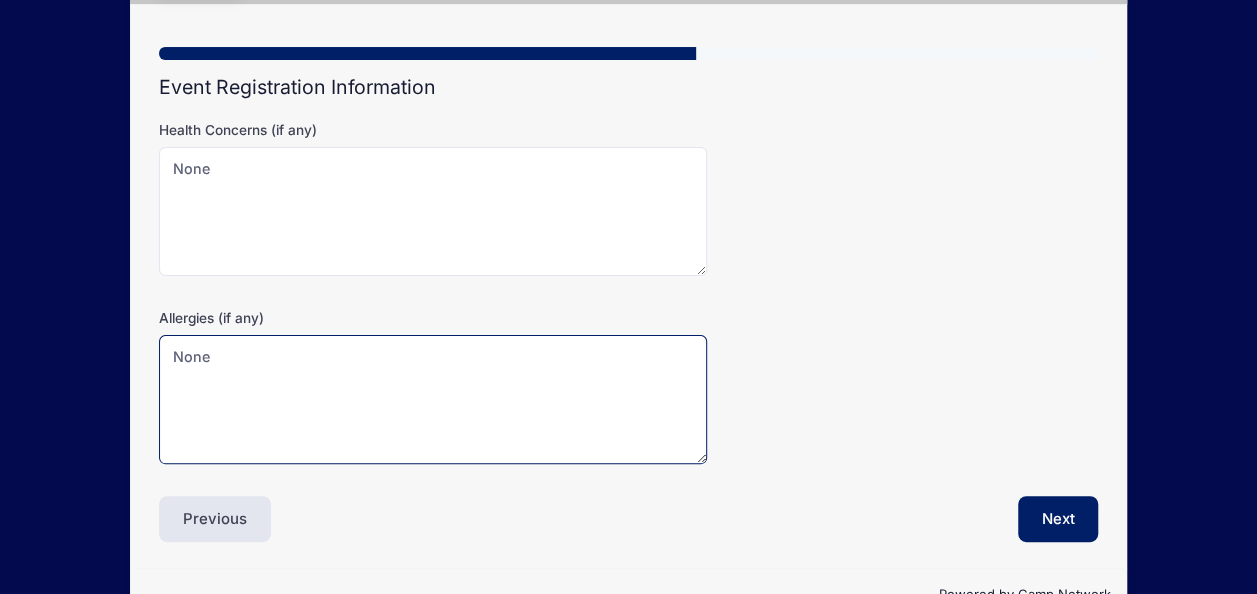 scroll, scrollTop: 172, scrollLeft: 0, axis: vertical 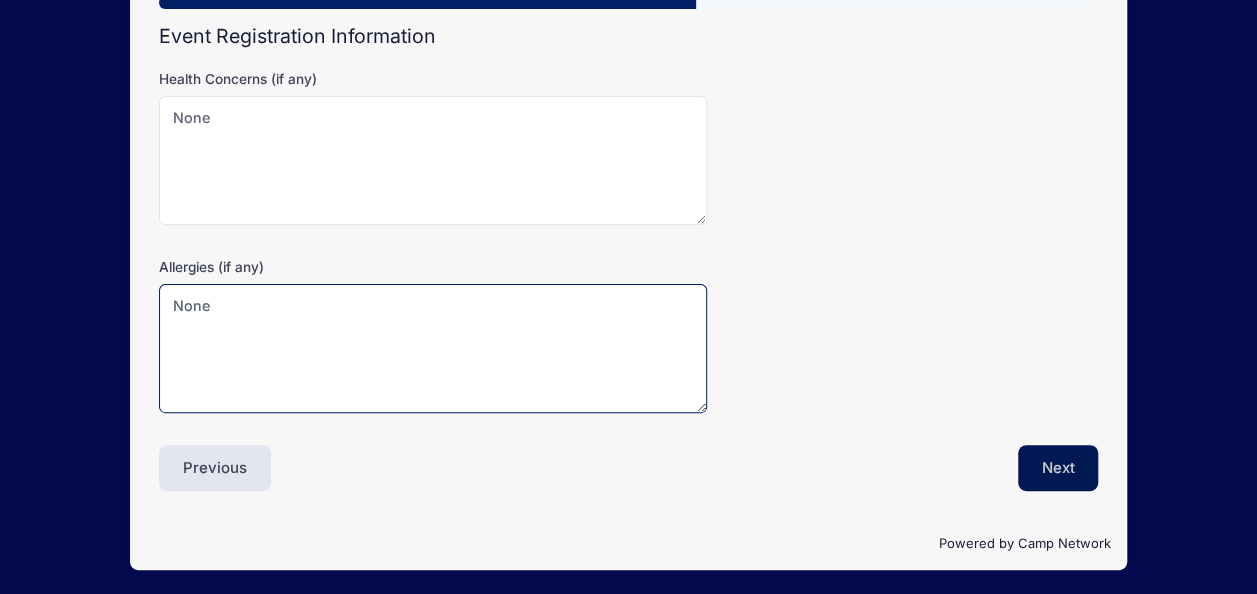 type on "None" 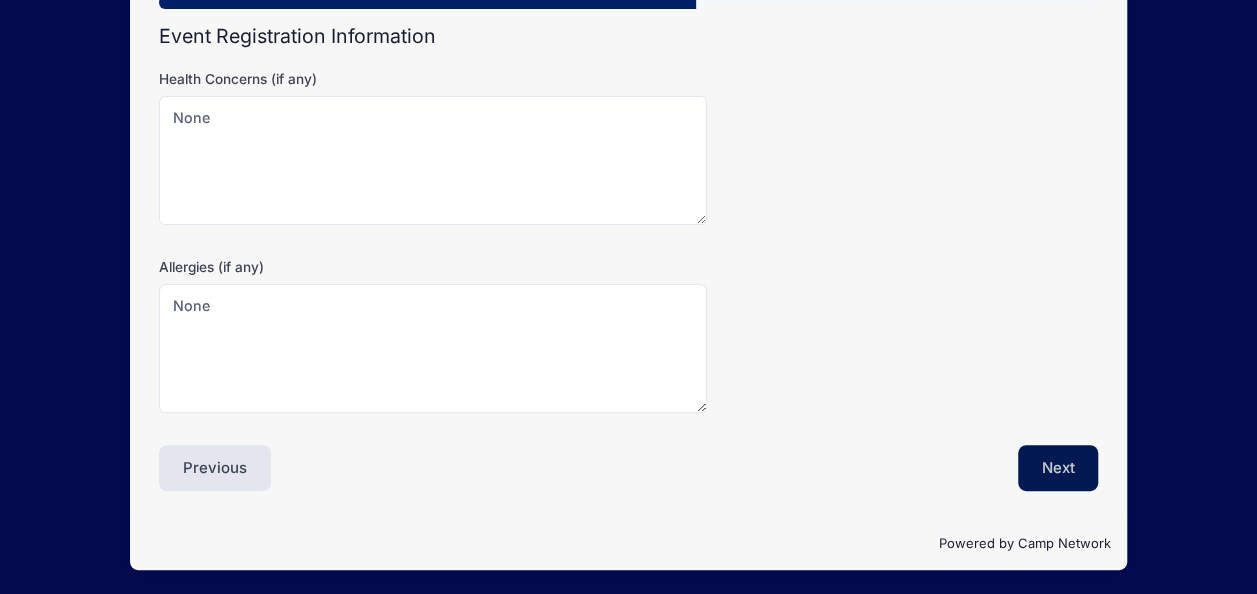 click on "Next" at bounding box center [1058, 468] 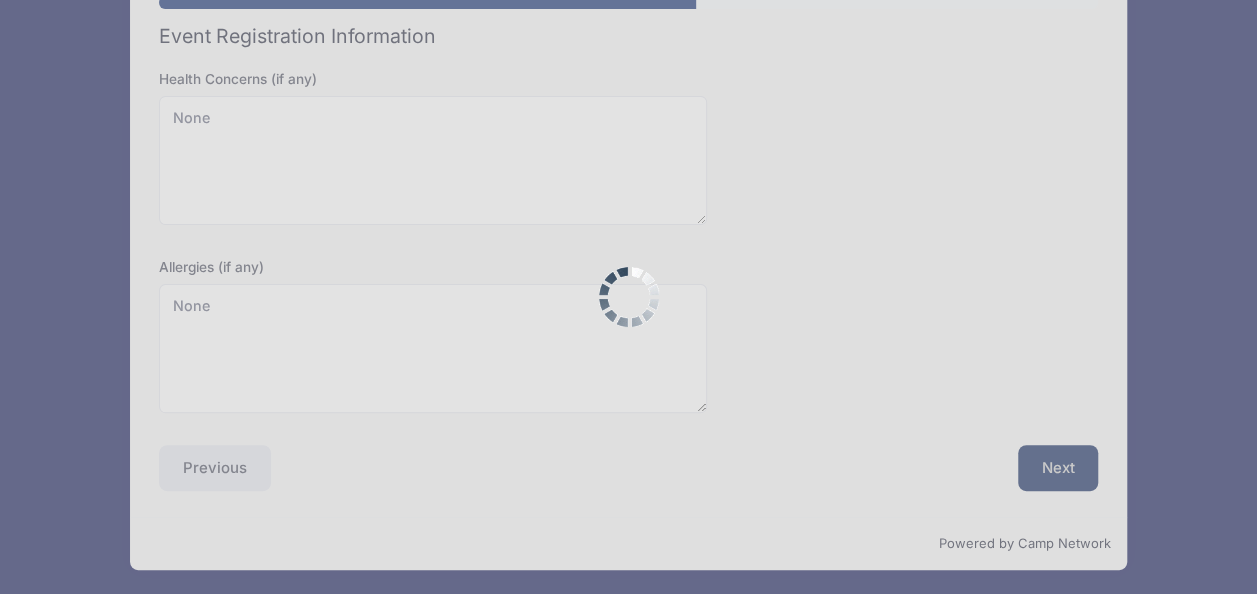scroll, scrollTop: 80, scrollLeft: 0, axis: vertical 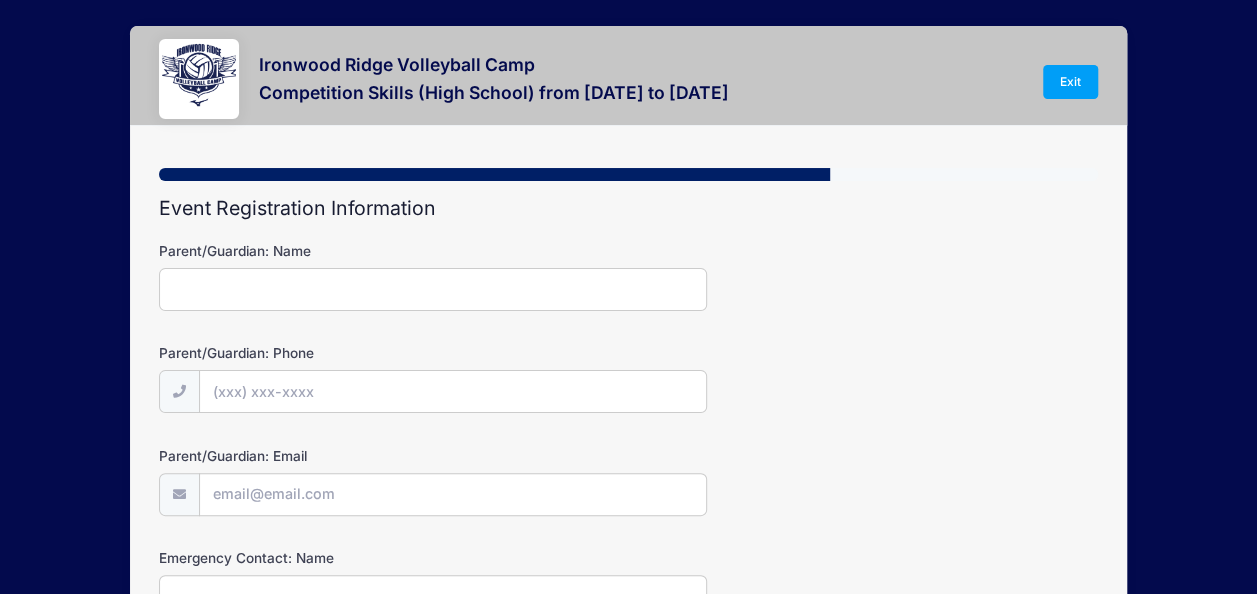 click on "Parent/Guardian: Name" at bounding box center (433, 289) 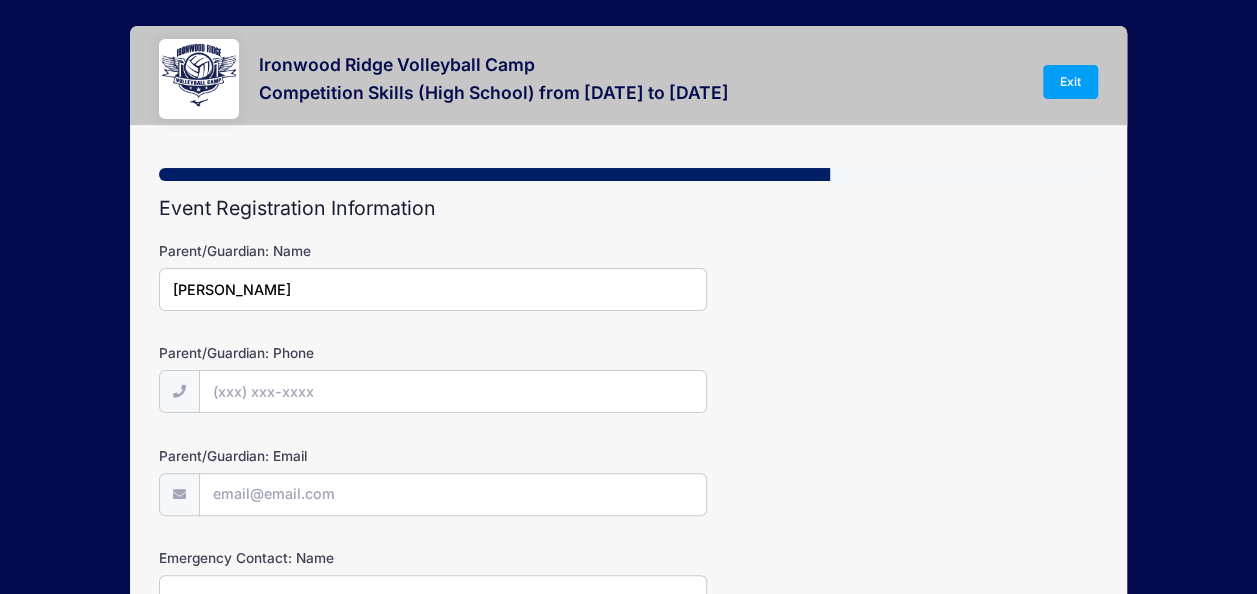 type on "Courtney Knox" 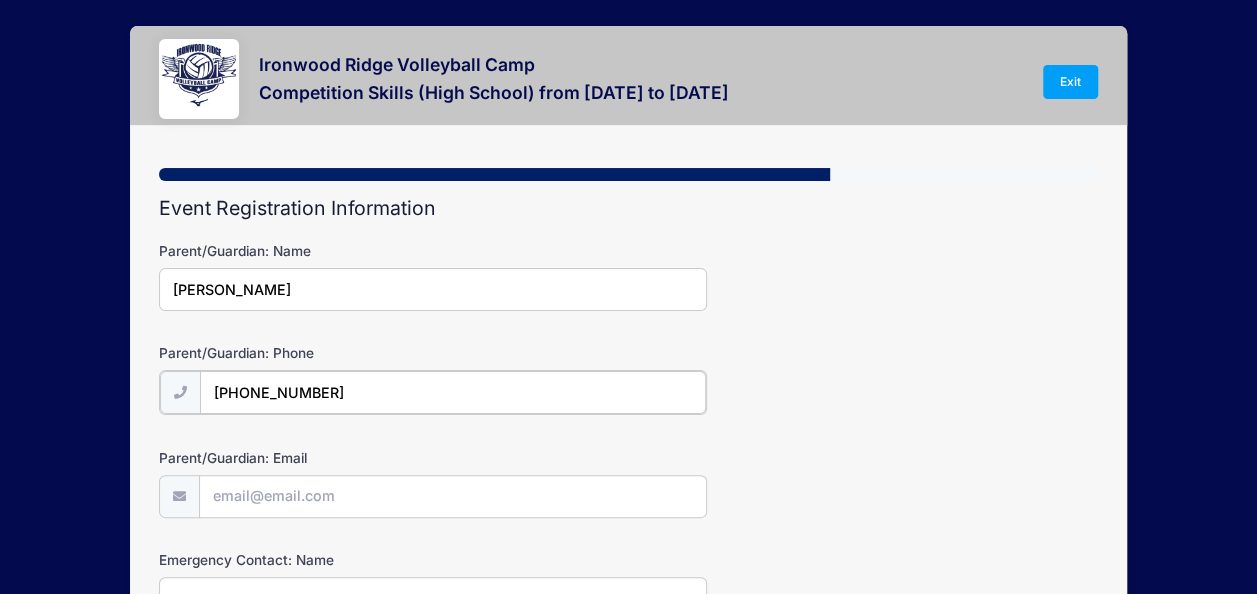 type on "(520) 444-7000" 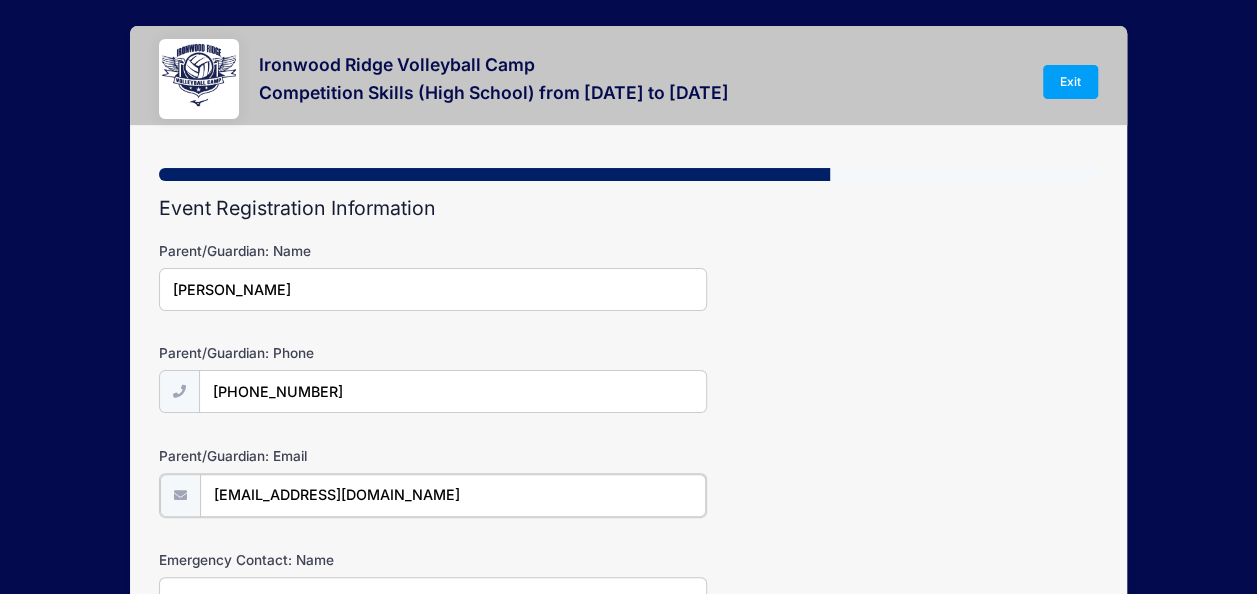type on "[EMAIL_ADDRESS][DOMAIN_NAME]" 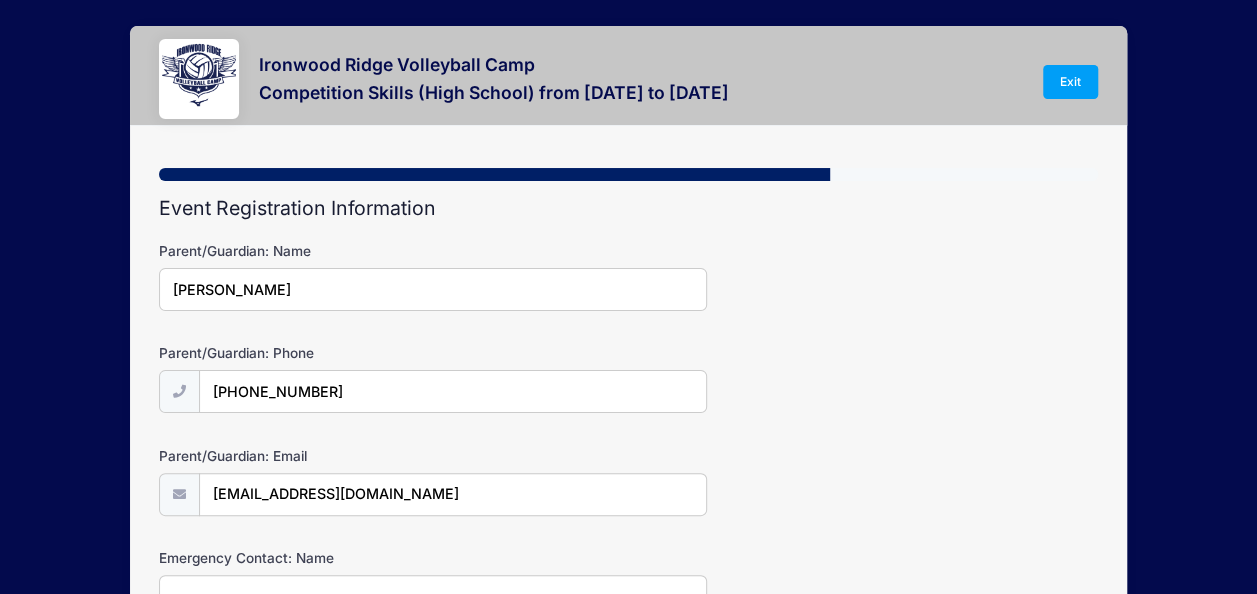 scroll, scrollTop: 21, scrollLeft: 0, axis: vertical 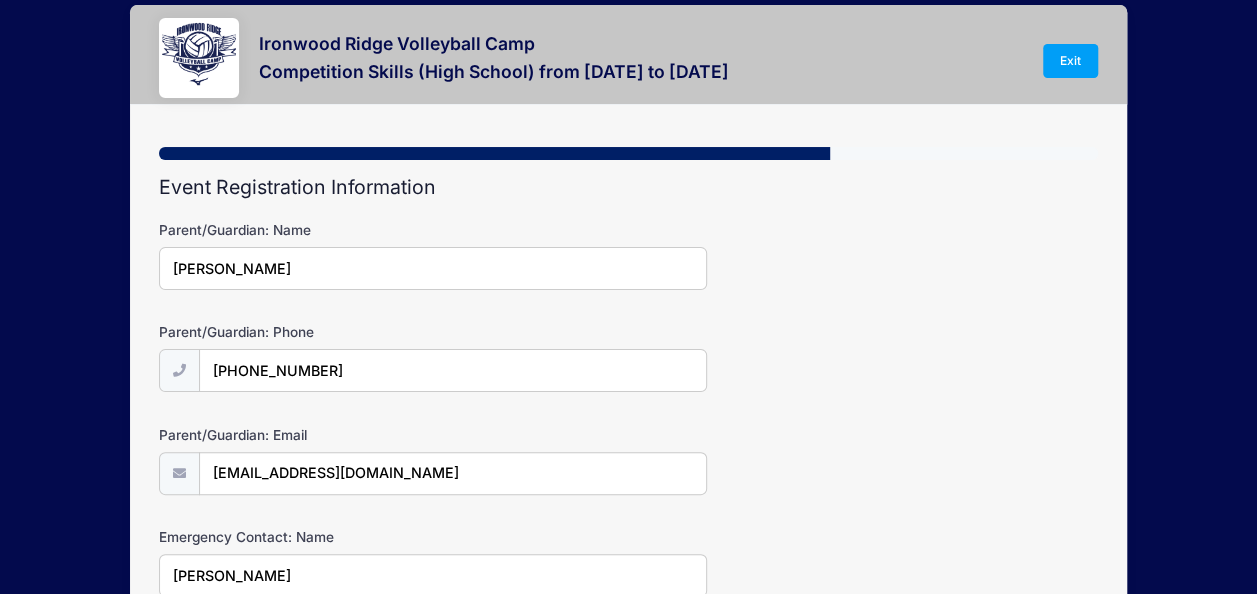 type on "Courtney Knox" 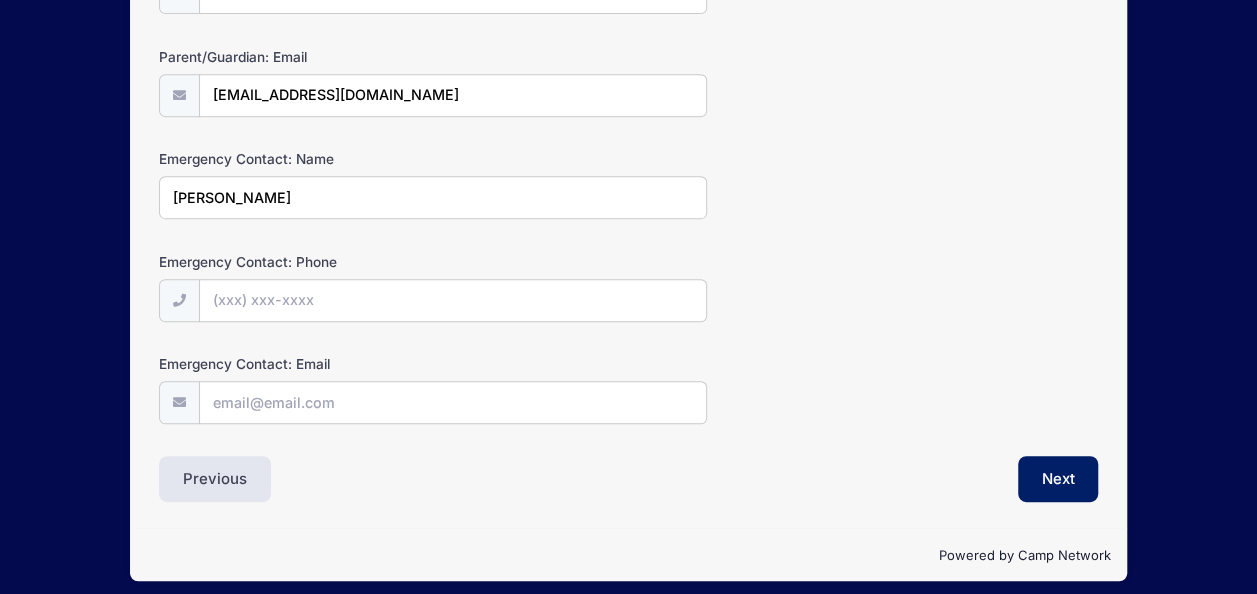drag, startPoint x: 284, startPoint y: 196, endPoint x: -4, endPoint y: 198, distance: 288.00696 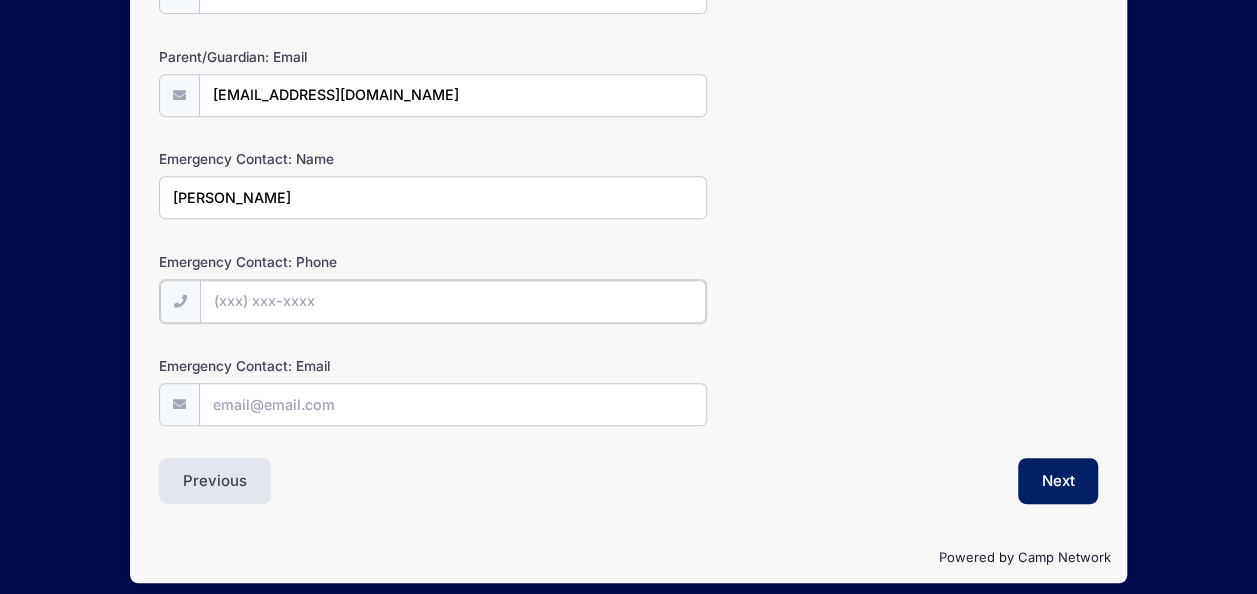 click on "Emergency Contact: Phone" at bounding box center (453, 301) 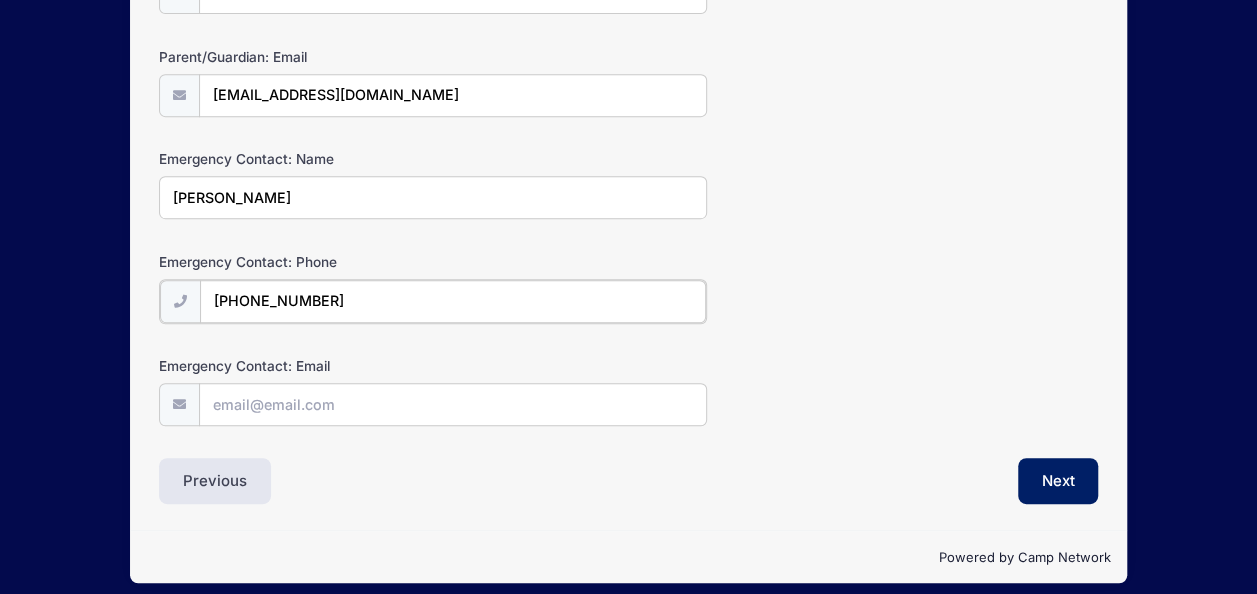 type on "(520) 444-7000" 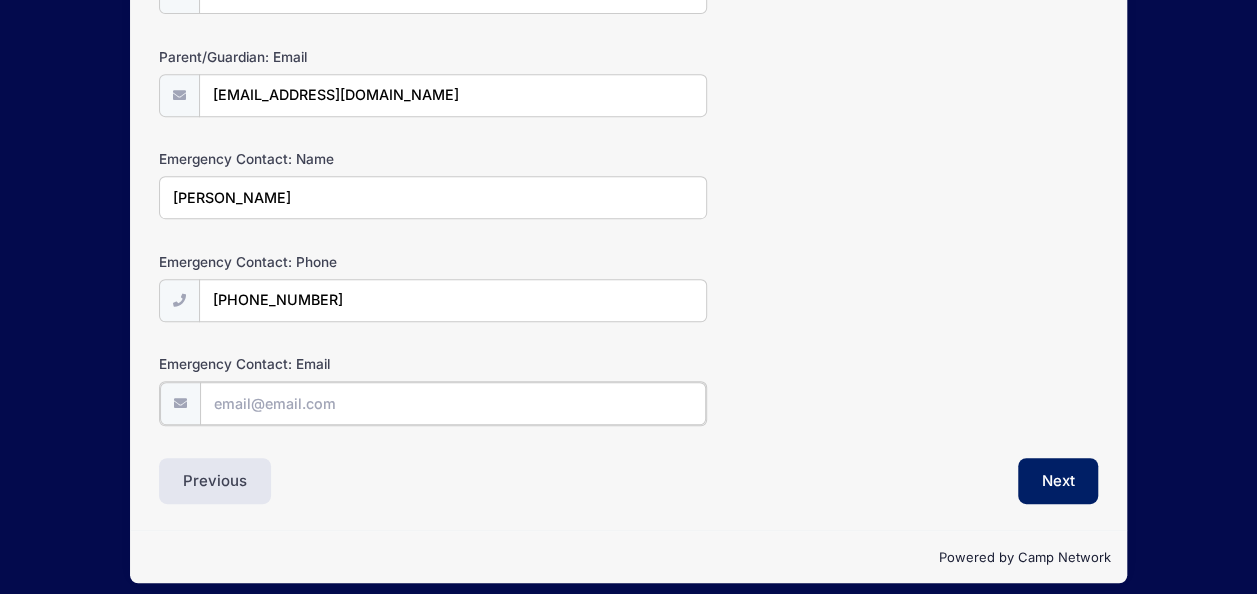 click on "Emergency Contact: Email" at bounding box center [453, 403] 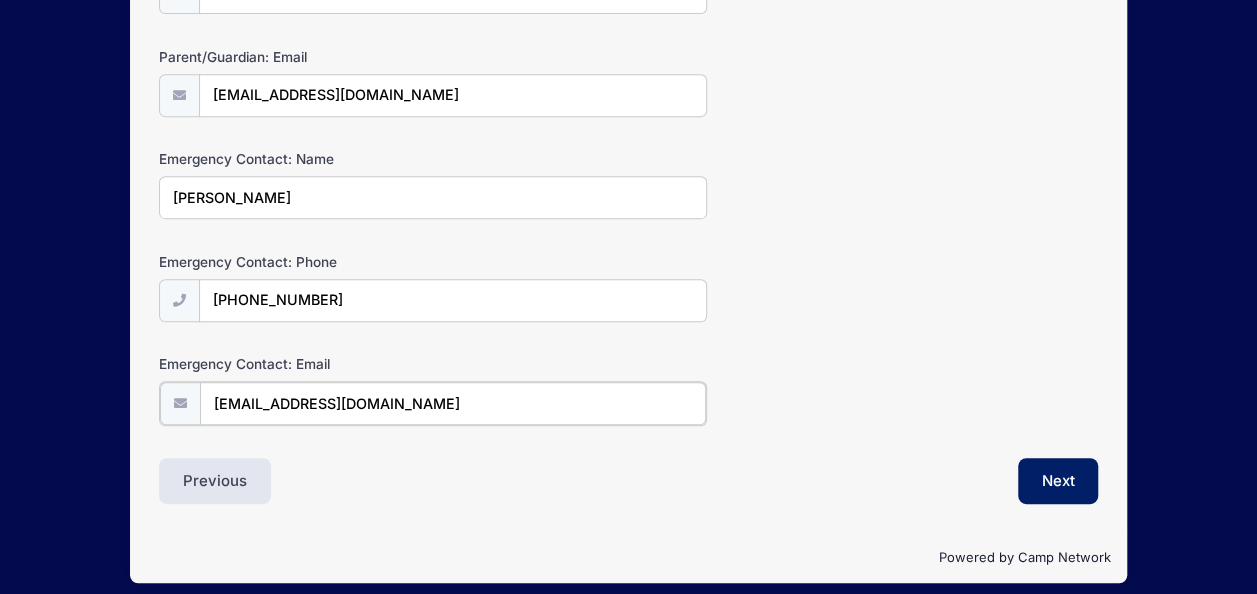 type on "[EMAIL_ADDRESS][DOMAIN_NAME]" 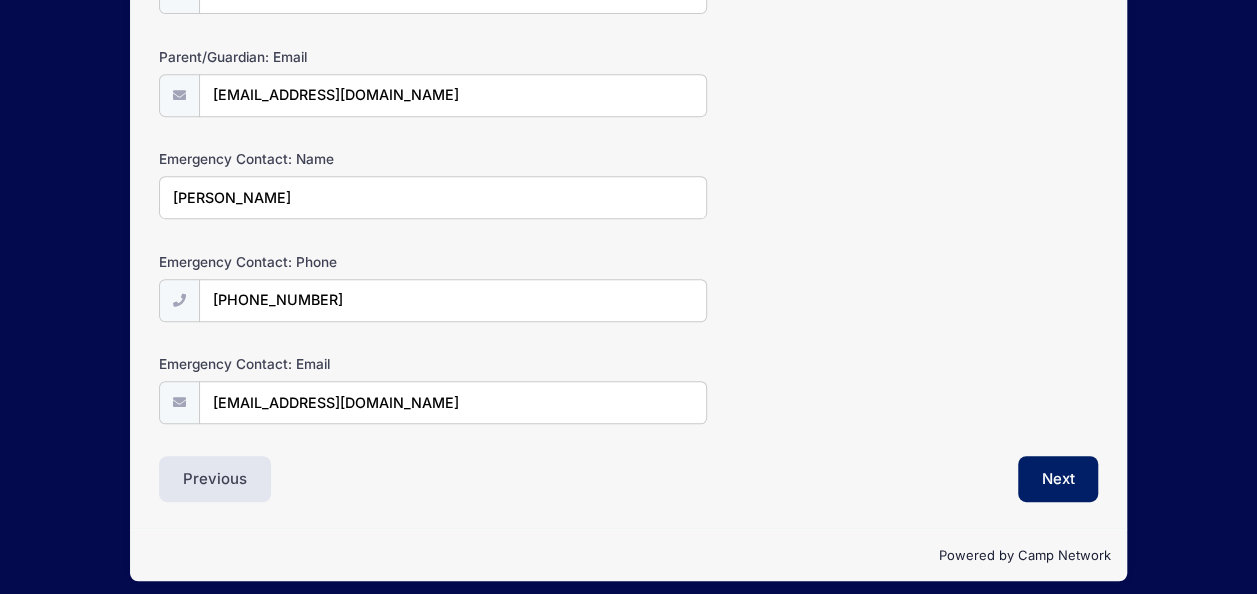 click on "Event Registration Information
Parent/Guardian: Name
Courtney Knox
Parent/Guardian: Phone
(520) 444-7000
Parent/Guardian: Email
courtknox@outlook.com
Next" at bounding box center (628, 150) 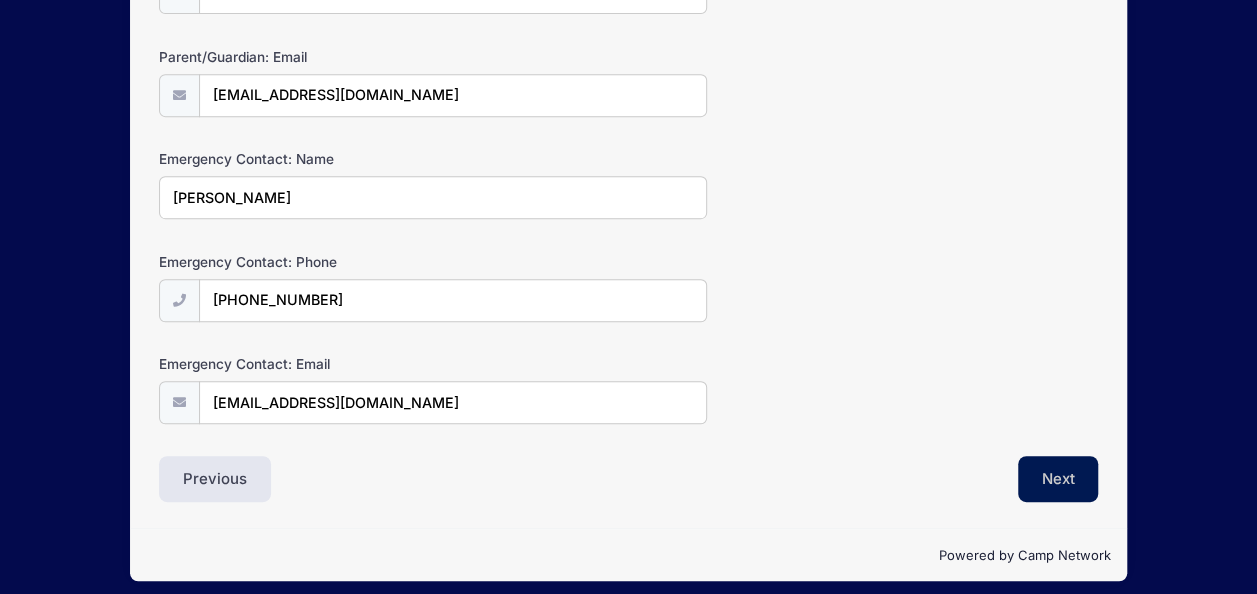 click on "Next" at bounding box center [1058, 479] 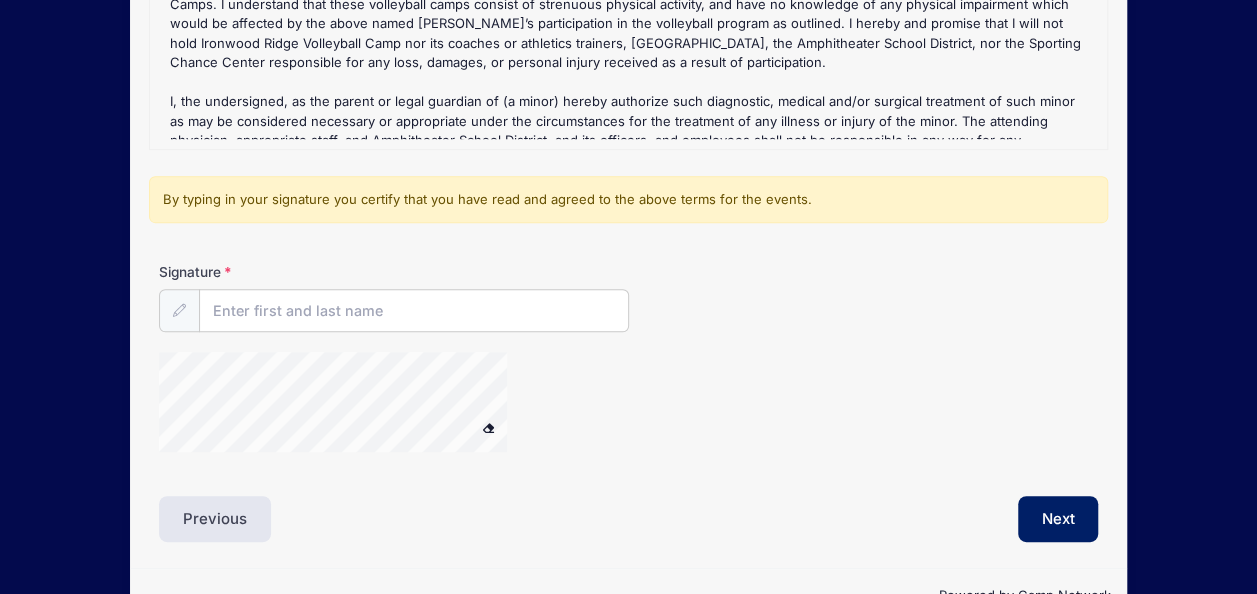 scroll, scrollTop: 237, scrollLeft: 0, axis: vertical 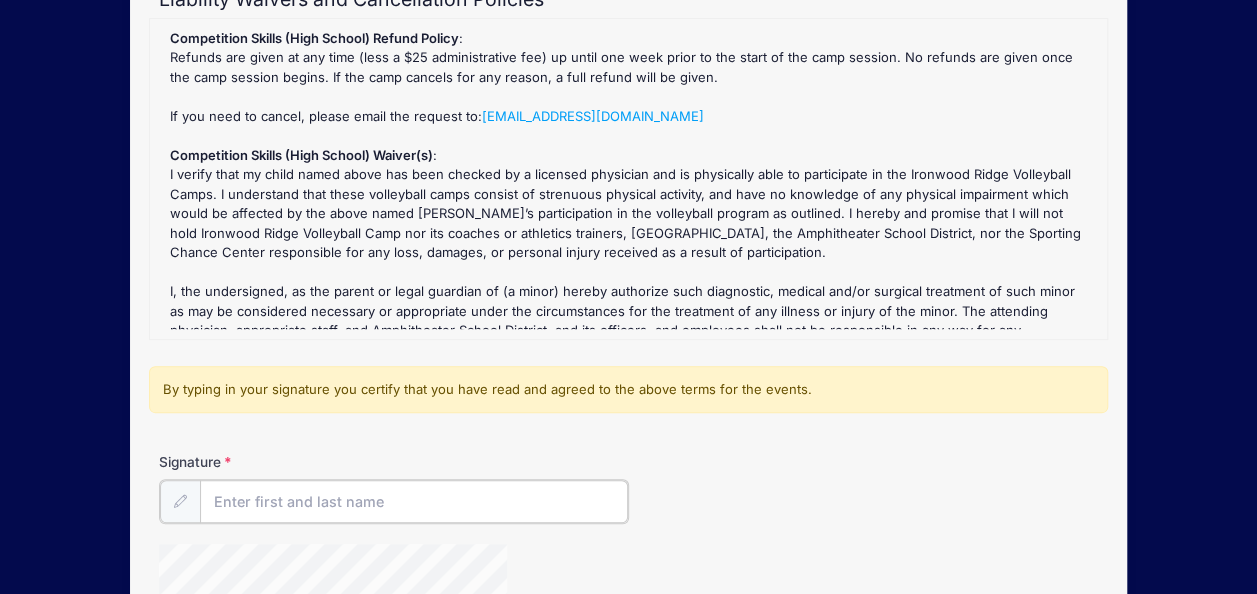 click on "Signature" at bounding box center [414, 501] 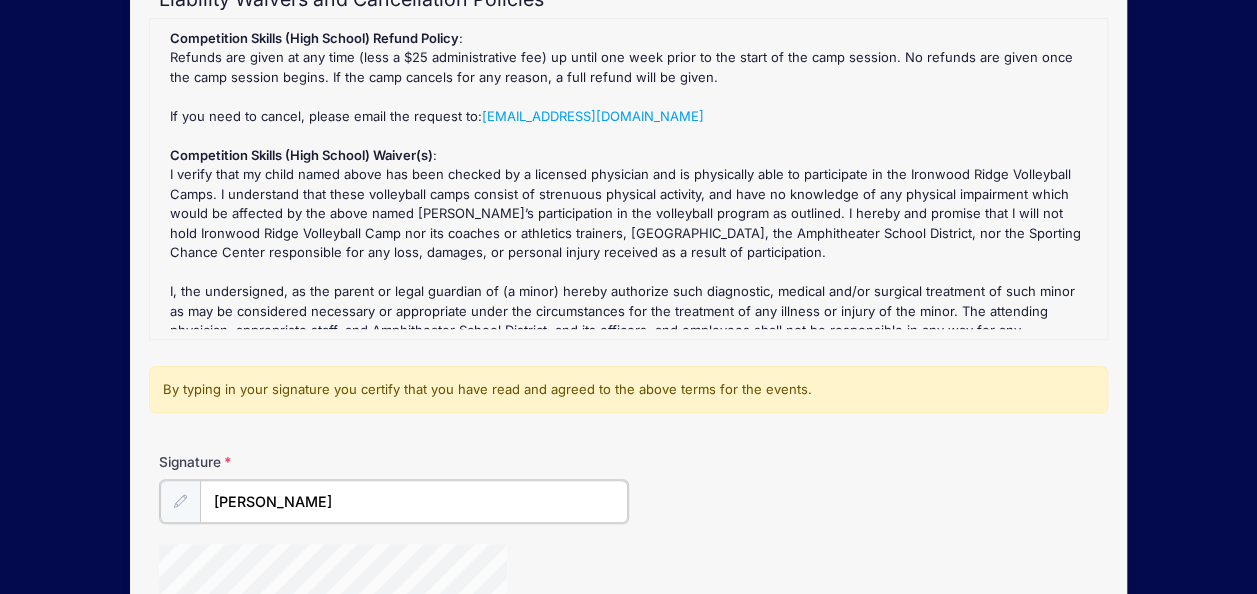 type on "Courtney Knox" 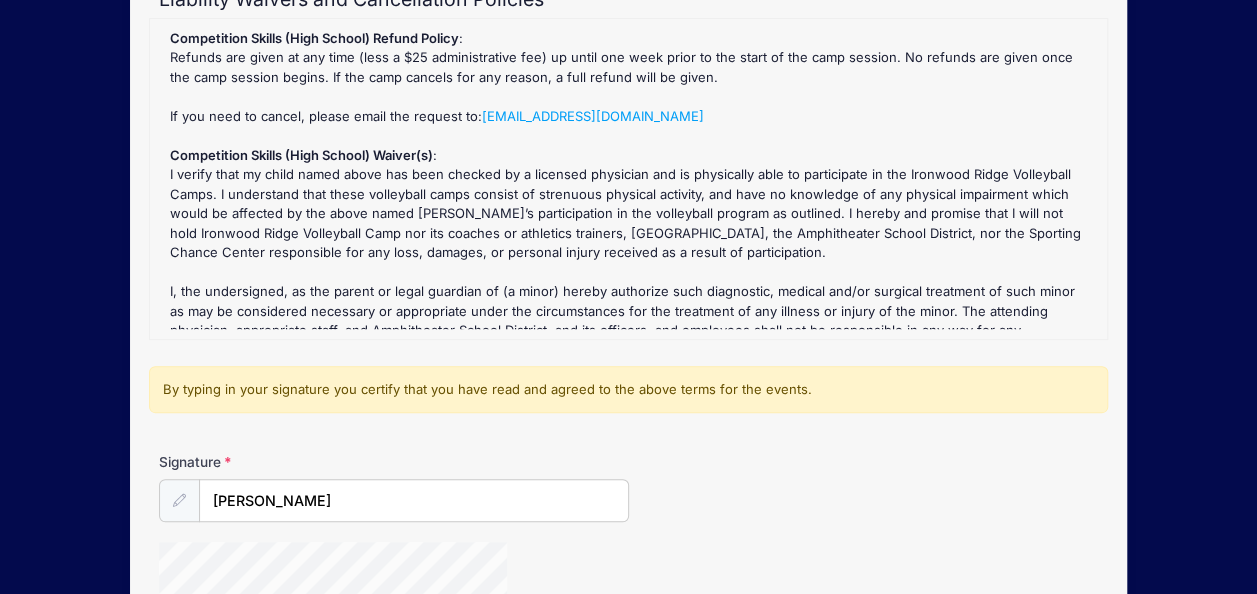 click on "Signature
Courtney Knox" at bounding box center [628, 487] 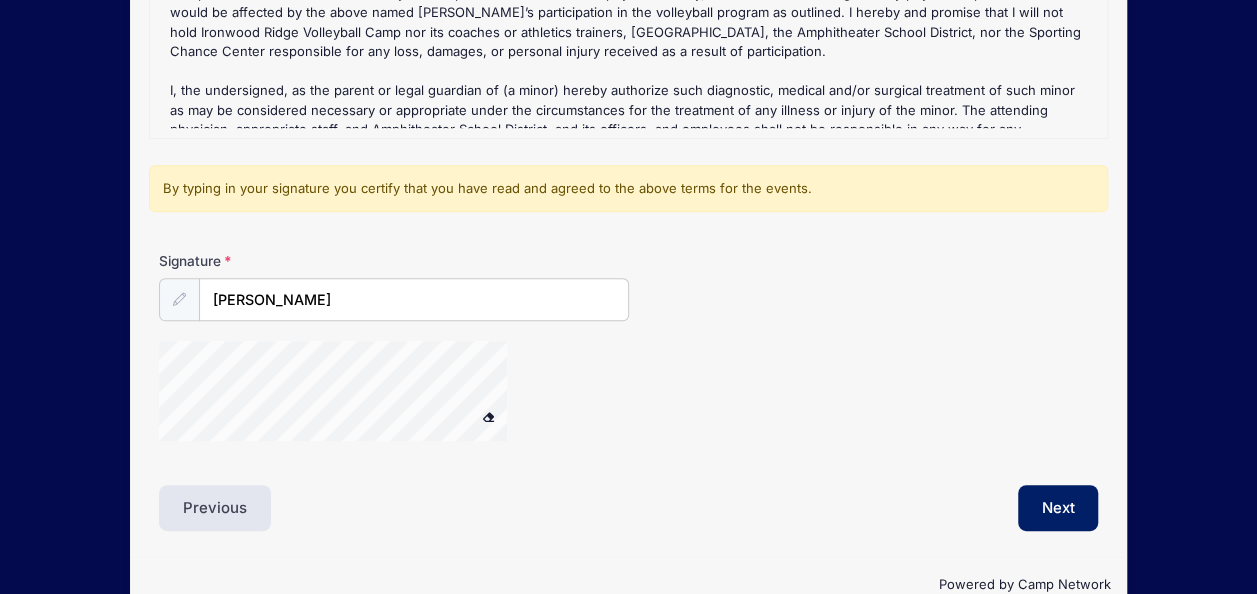 scroll, scrollTop: 408, scrollLeft: 0, axis: vertical 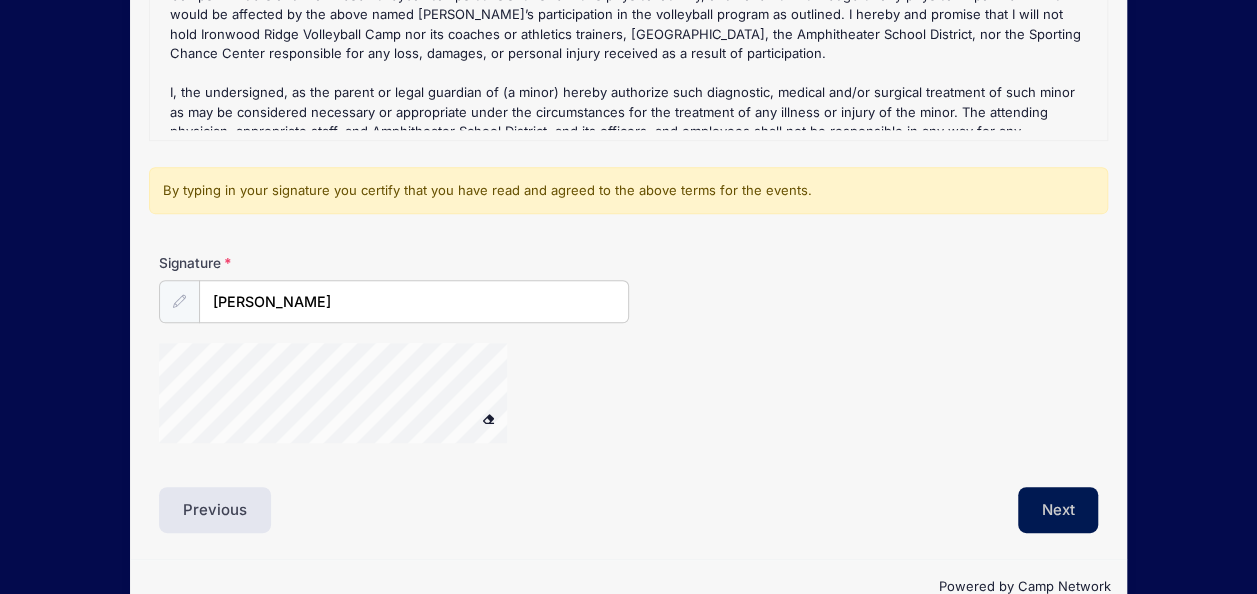 click on "Next" at bounding box center (1058, 510) 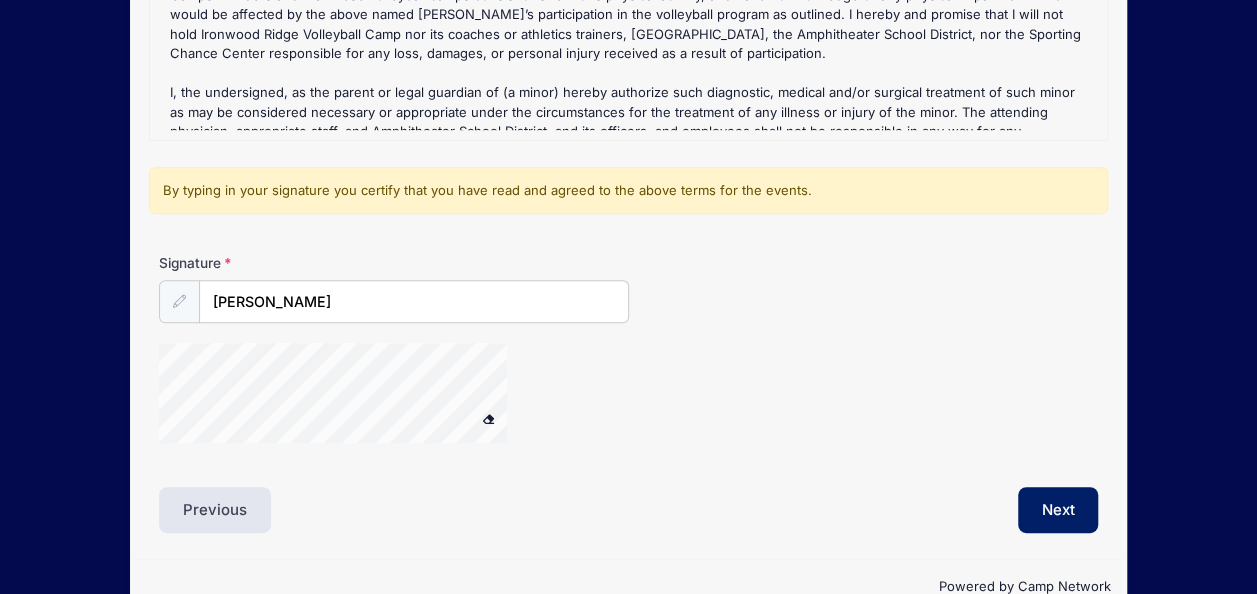 click on "Competition Skills (High School) Refund Policy :
Refunds are given at any time (less a $25 administrative fee) up until one week prior to the start of the camp session.  No refunds are given once the camp session begins.  If the camp cancels for any reason, a full refund will be given.
If you need to cancel, please email the request to:  blang@amphi.com
Competition Skills (High School) Waiver(s) :" at bounding box center [628, -20] 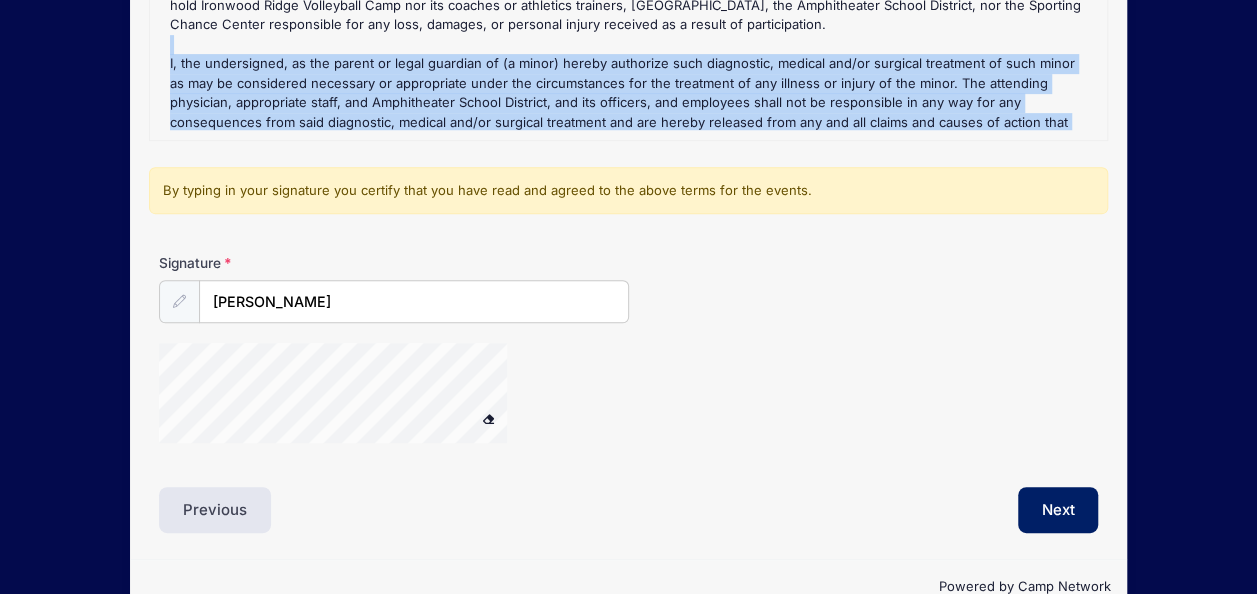 scroll, scrollTop: 70, scrollLeft: 0, axis: vertical 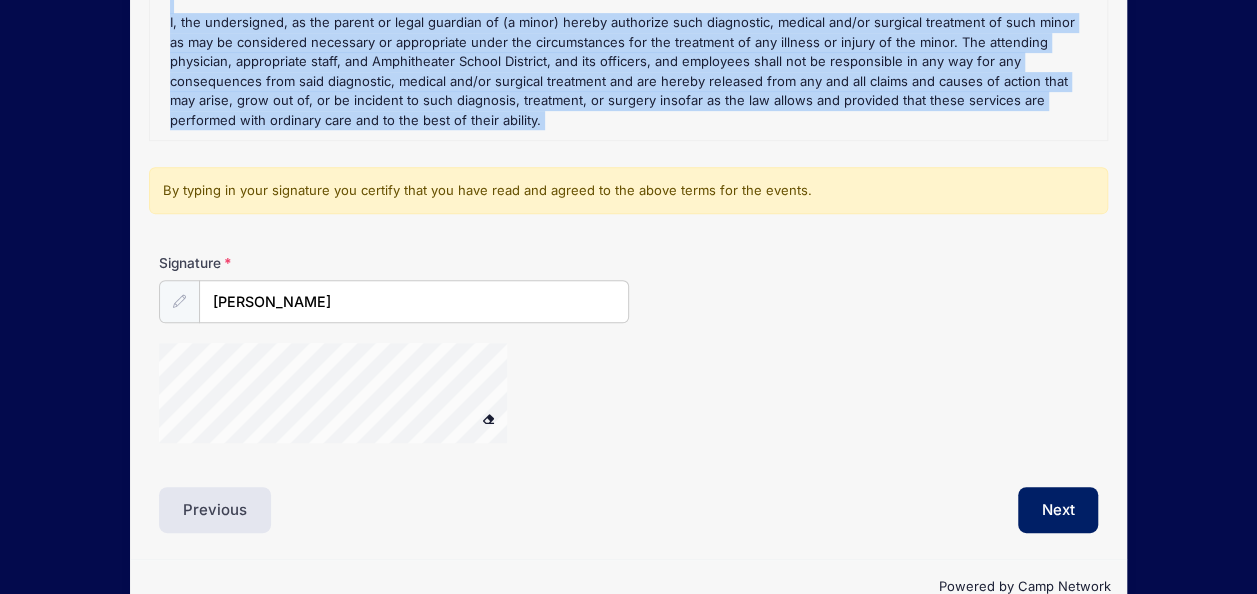 drag, startPoint x: 1086, startPoint y: 76, endPoint x: 1260, endPoint y: 133, distance: 183.09833 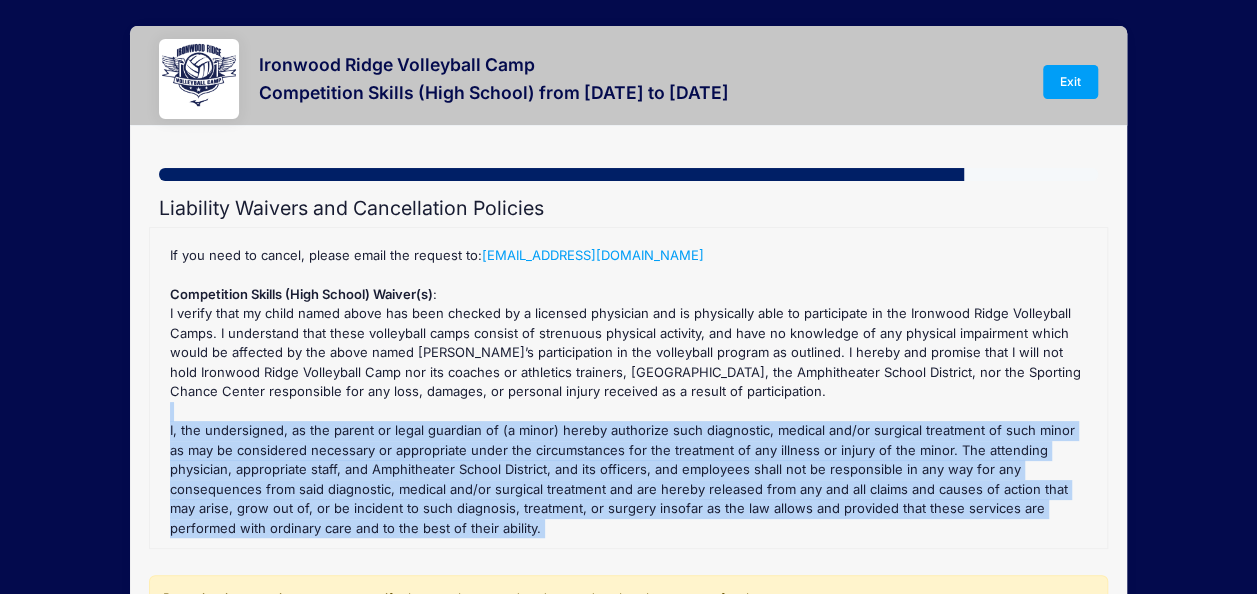 click on "Competition Skills (High School) Refund Policy :
Refunds are given at any time (less a $25 administrative fee) up until one week prior to the start of the camp session.  No refunds are given once the camp session begins.  If the camp cancels for any reason, a full refund will be given.
If you need to cancel, please email the request to:  blang@amphi.com
Competition Skills (High School) Waiver(s) :" at bounding box center [628, 388] 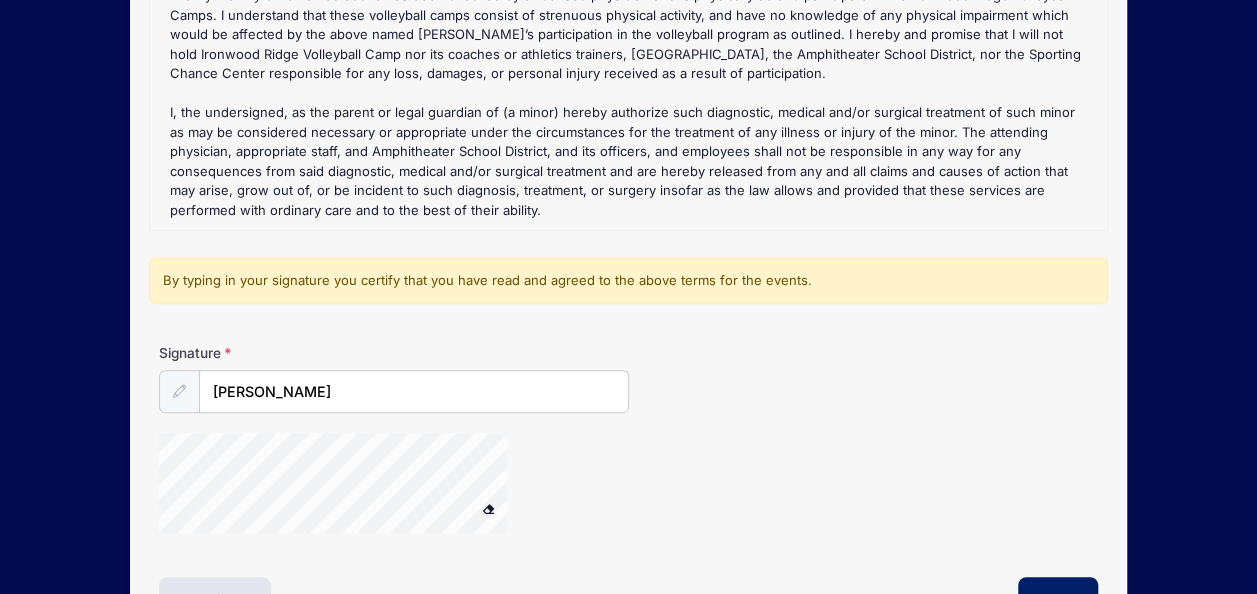 scroll, scrollTop: 330, scrollLeft: 0, axis: vertical 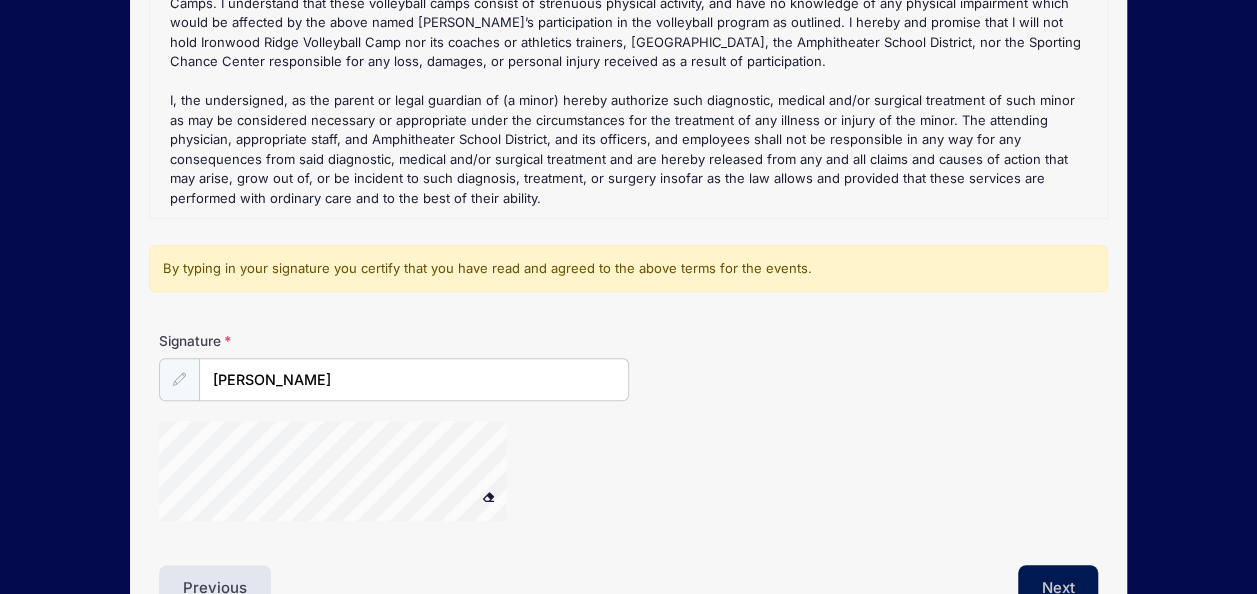 click on "Next" at bounding box center (1058, 588) 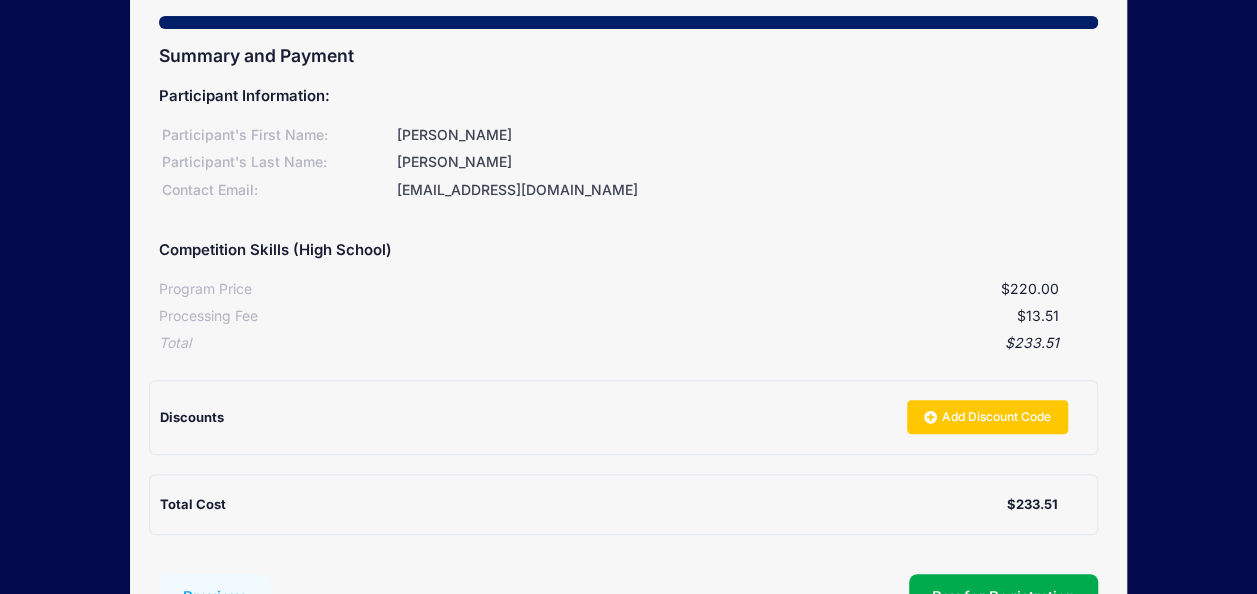 scroll, scrollTop: 0, scrollLeft: 0, axis: both 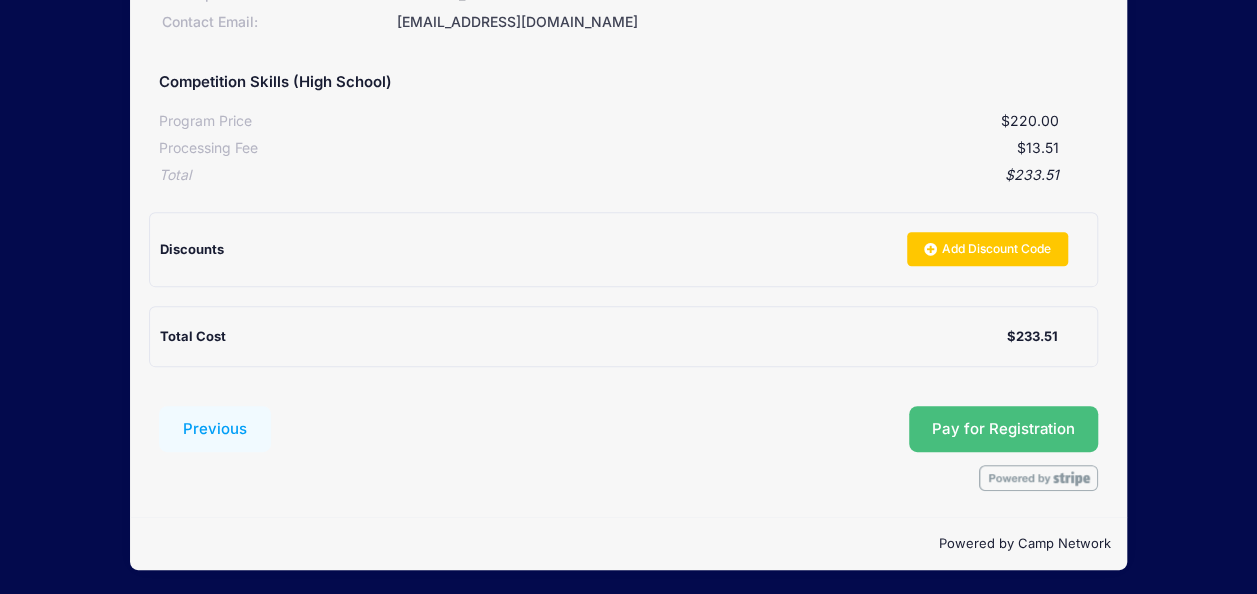 click on "Pay for Registration" at bounding box center [1003, 429] 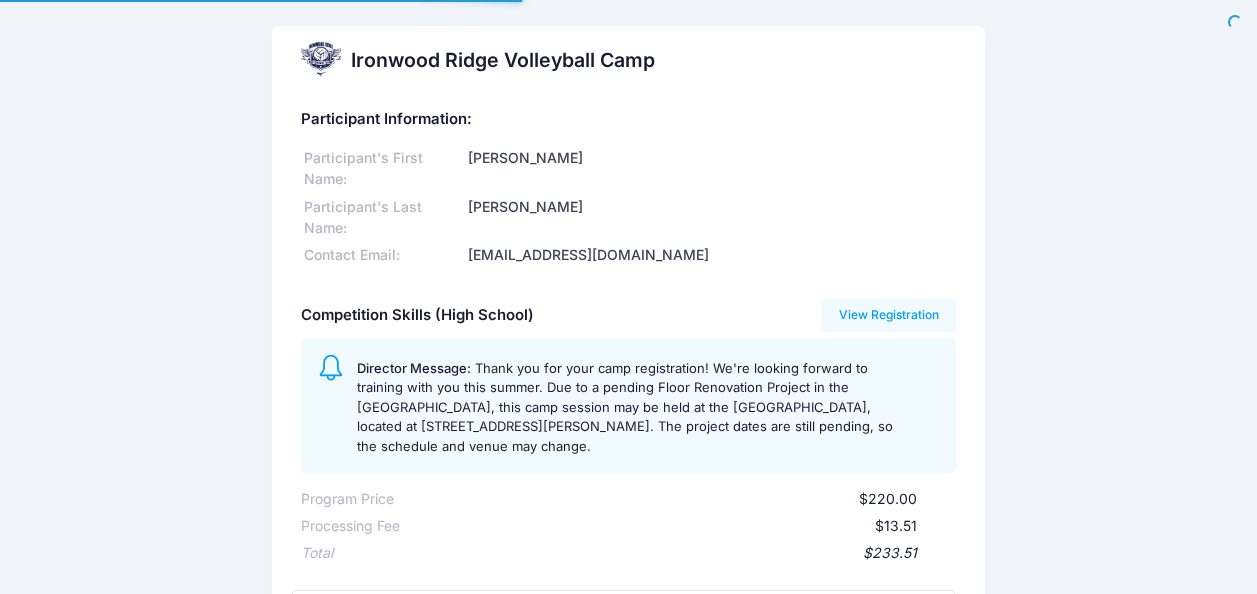 scroll, scrollTop: 0, scrollLeft: 0, axis: both 